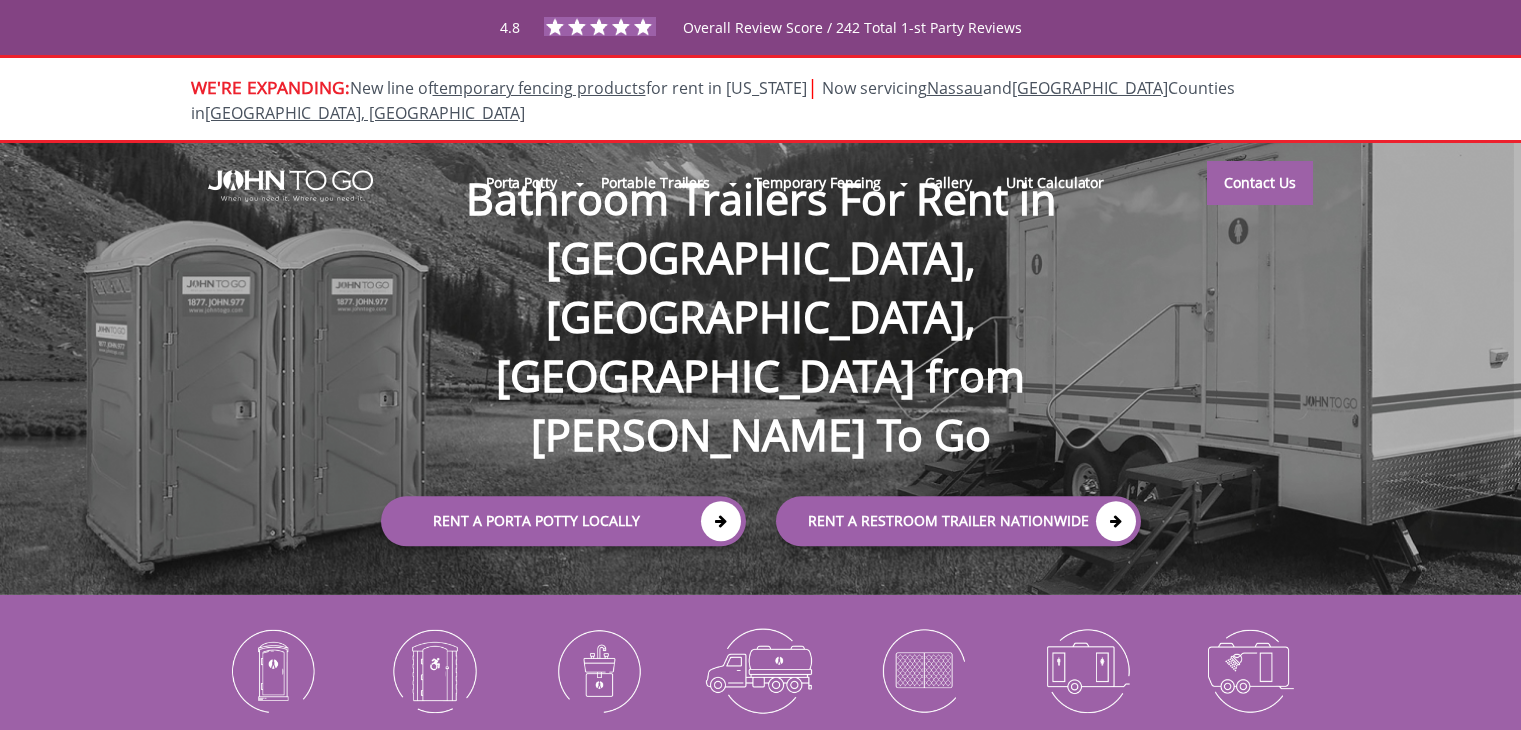 scroll, scrollTop: 0, scrollLeft: 0, axis: both 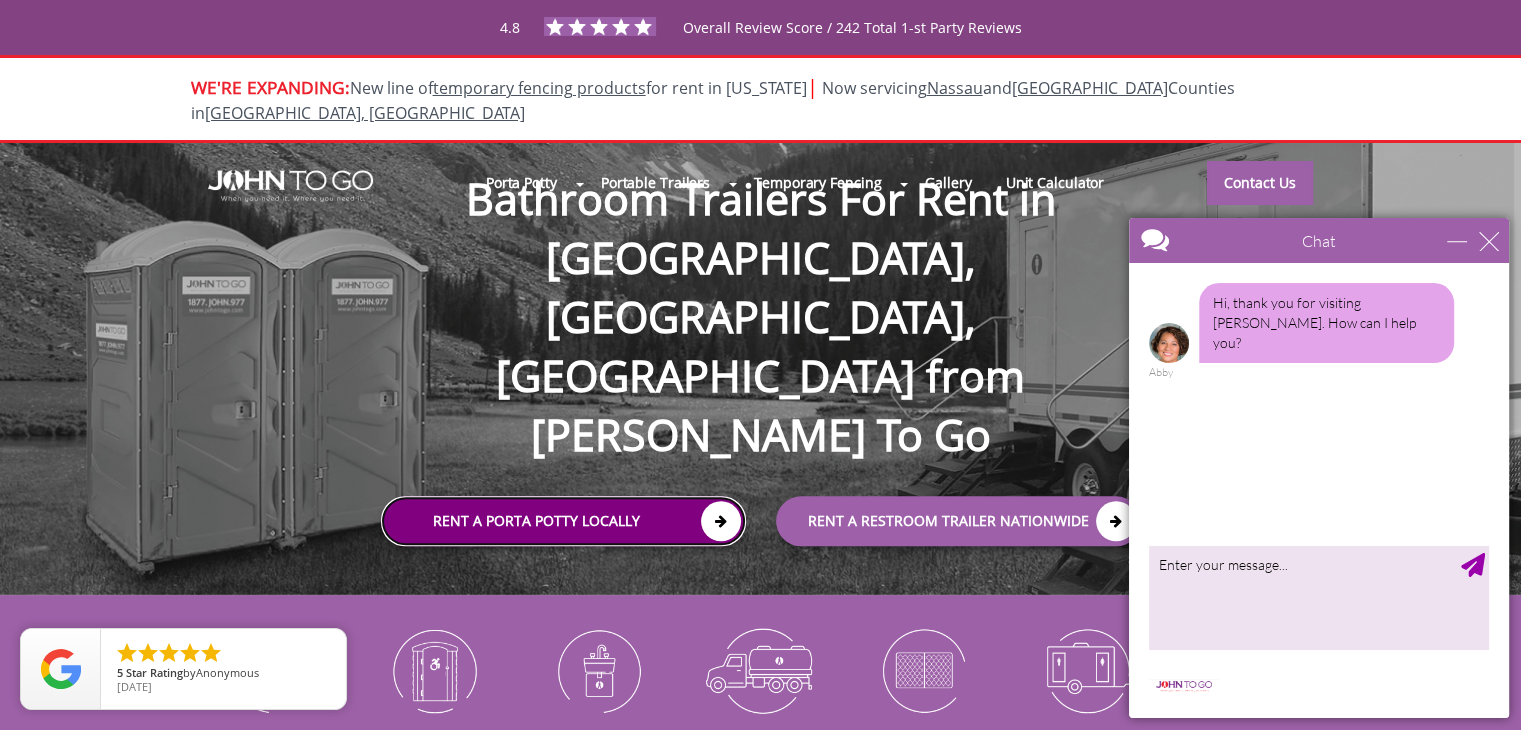 click on "Rent a Porta Potty Locally" at bounding box center [563, 522] 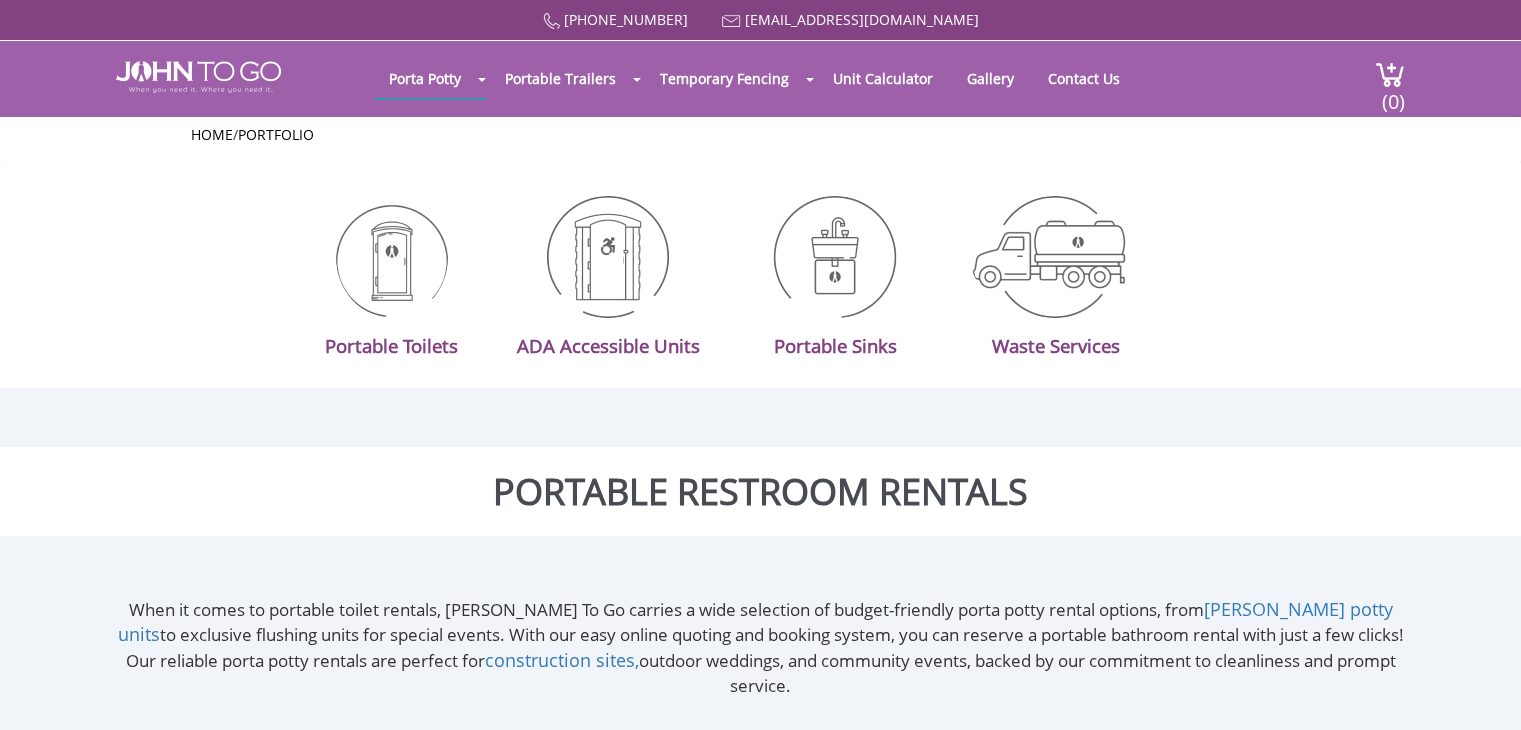 scroll, scrollTop: 0, scrollLeft: 0, axis: both 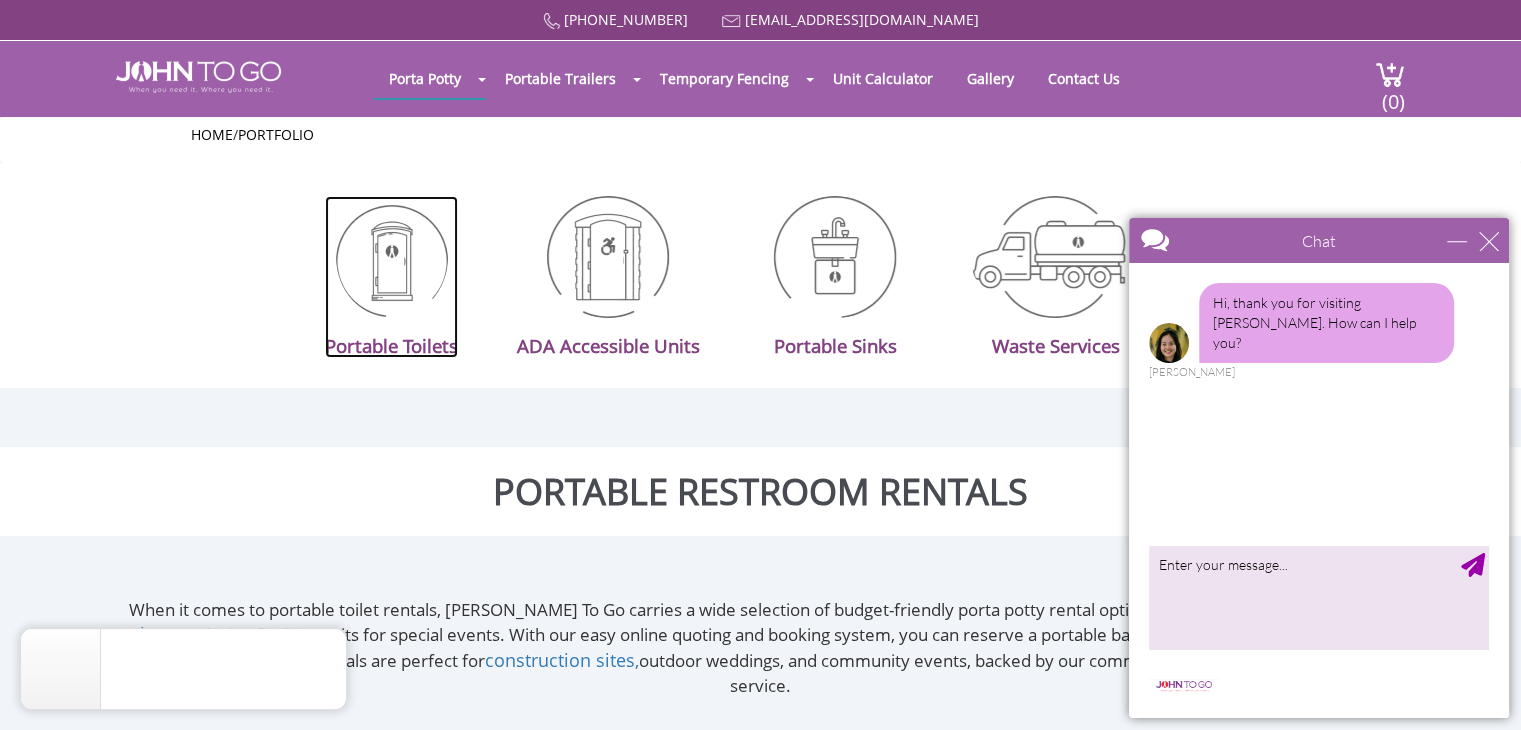 click at bounding box center (392, 257) 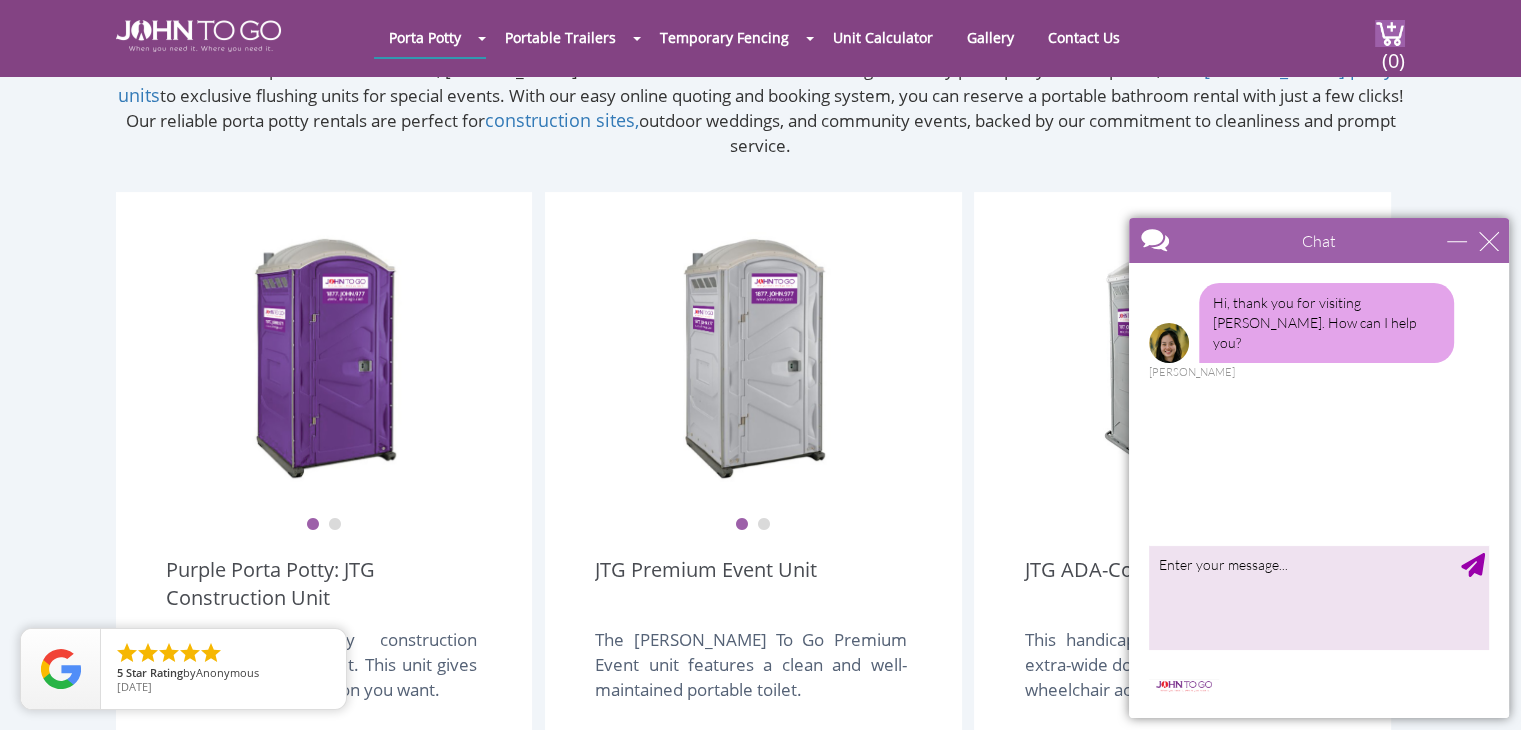 scroll, scrollTop: 706, scrollLeft: 0, axis: vertical 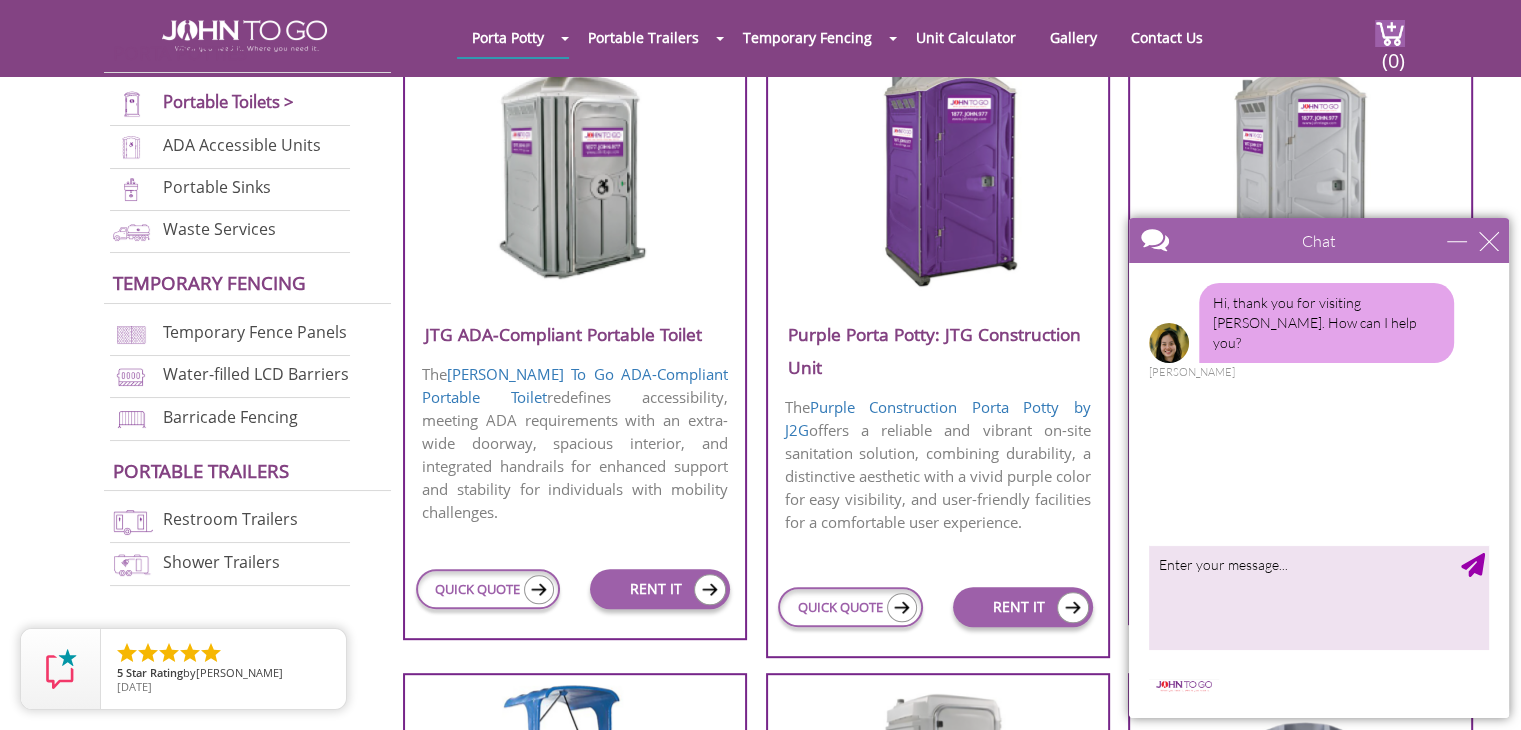 click on "Purple Porta Potty: JTG Construction Unit" at bounding box center [938, 351] 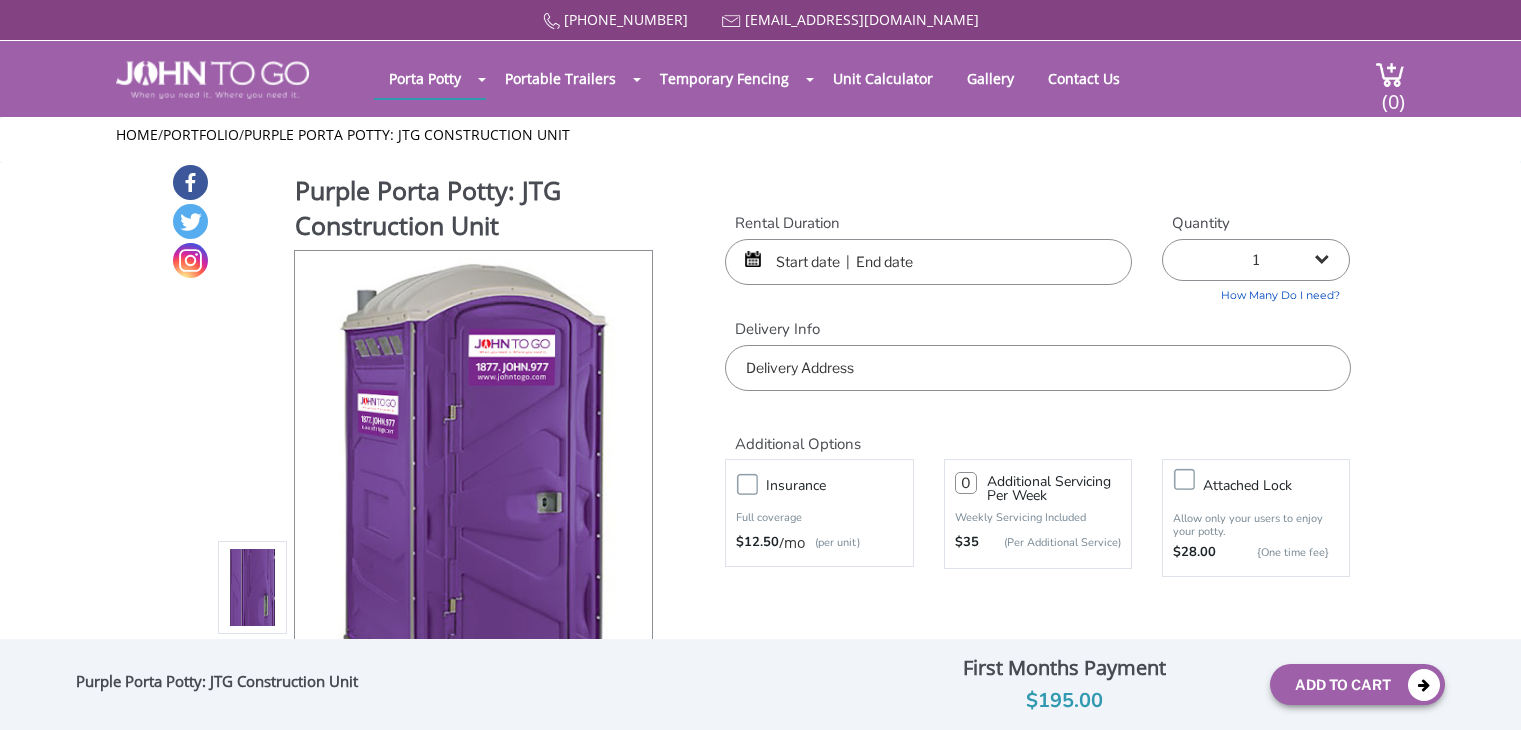 scroll, scrollTop: 0, scrollLeft: 0, axis: both 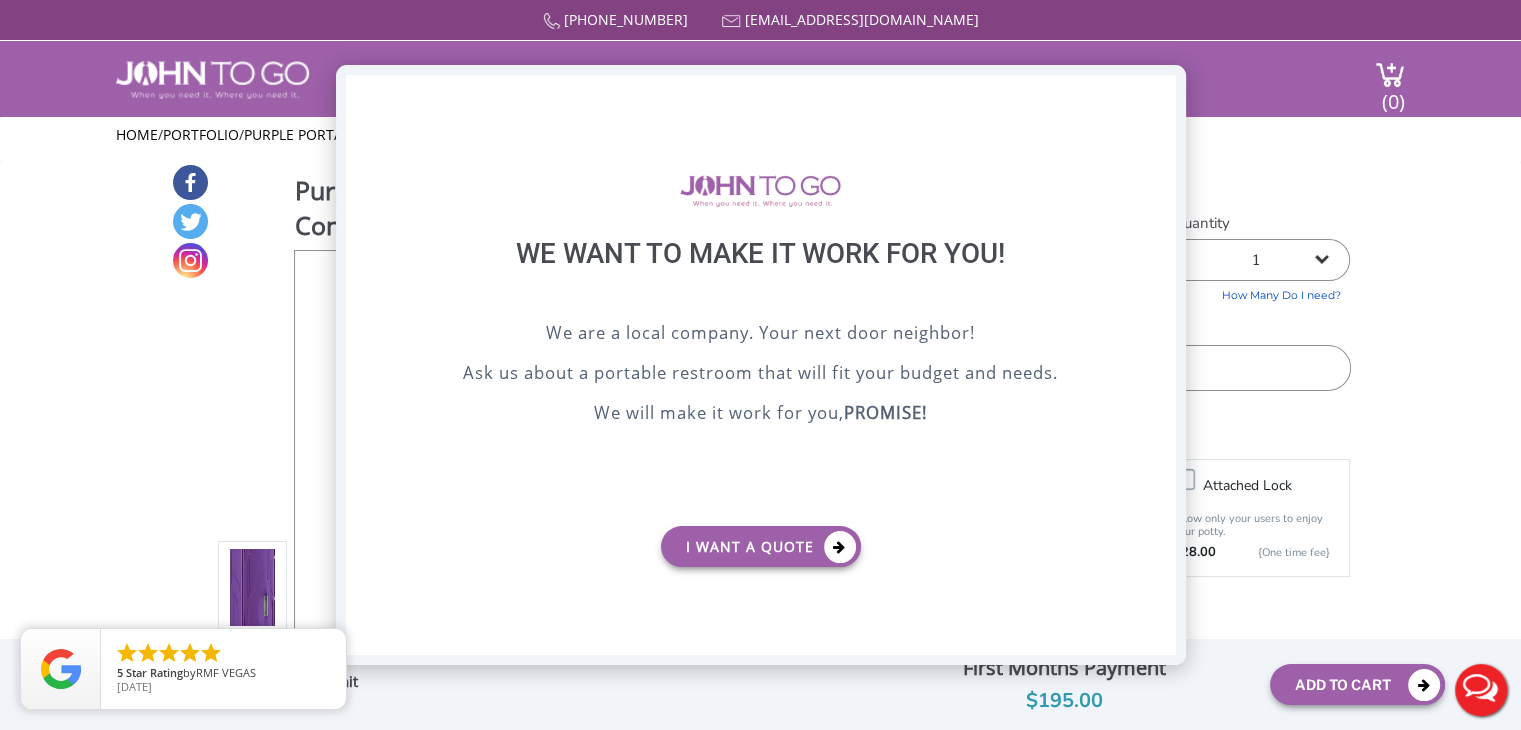 click on "X" at bounding box center [1159, 92] 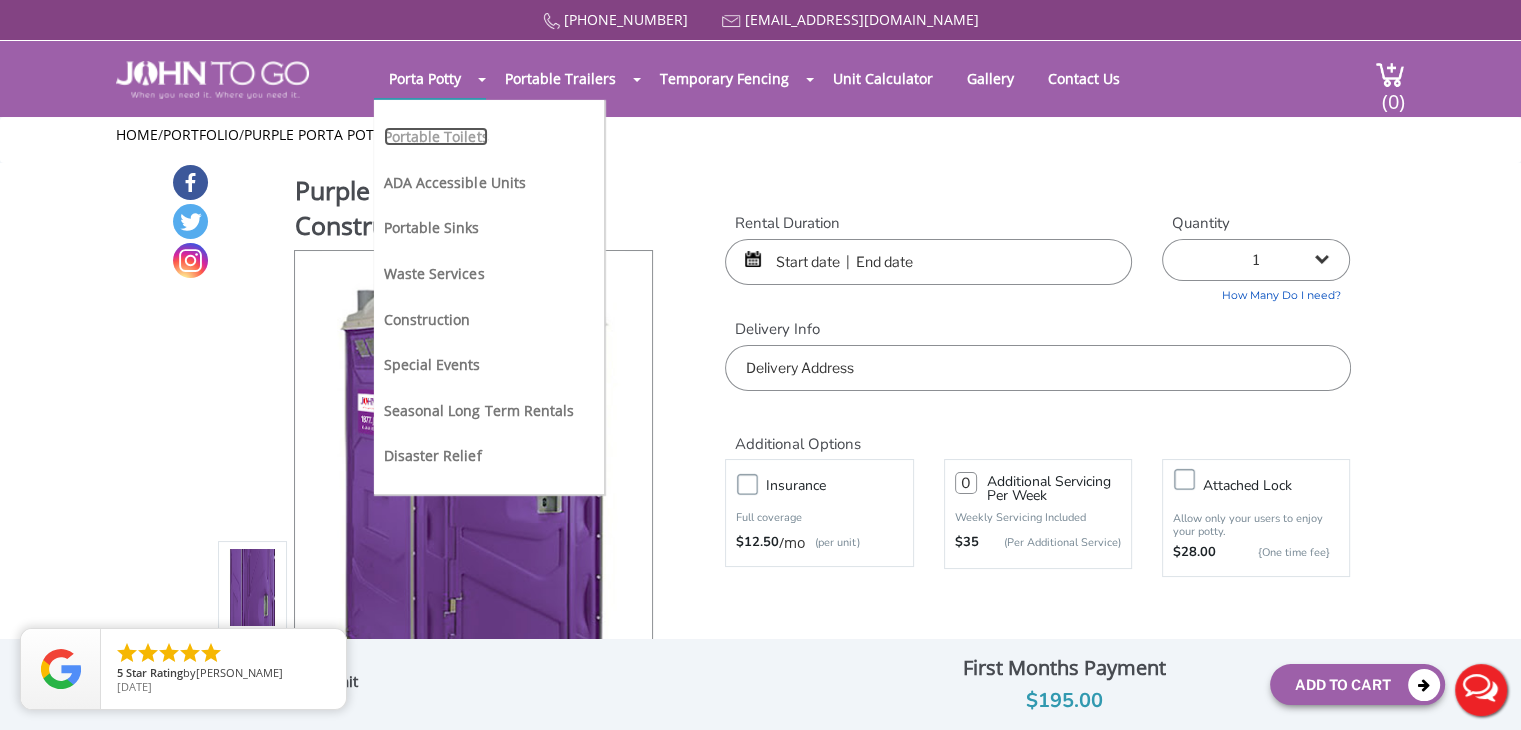 click on "Portable Toilets" at bounding box center [436, 136] 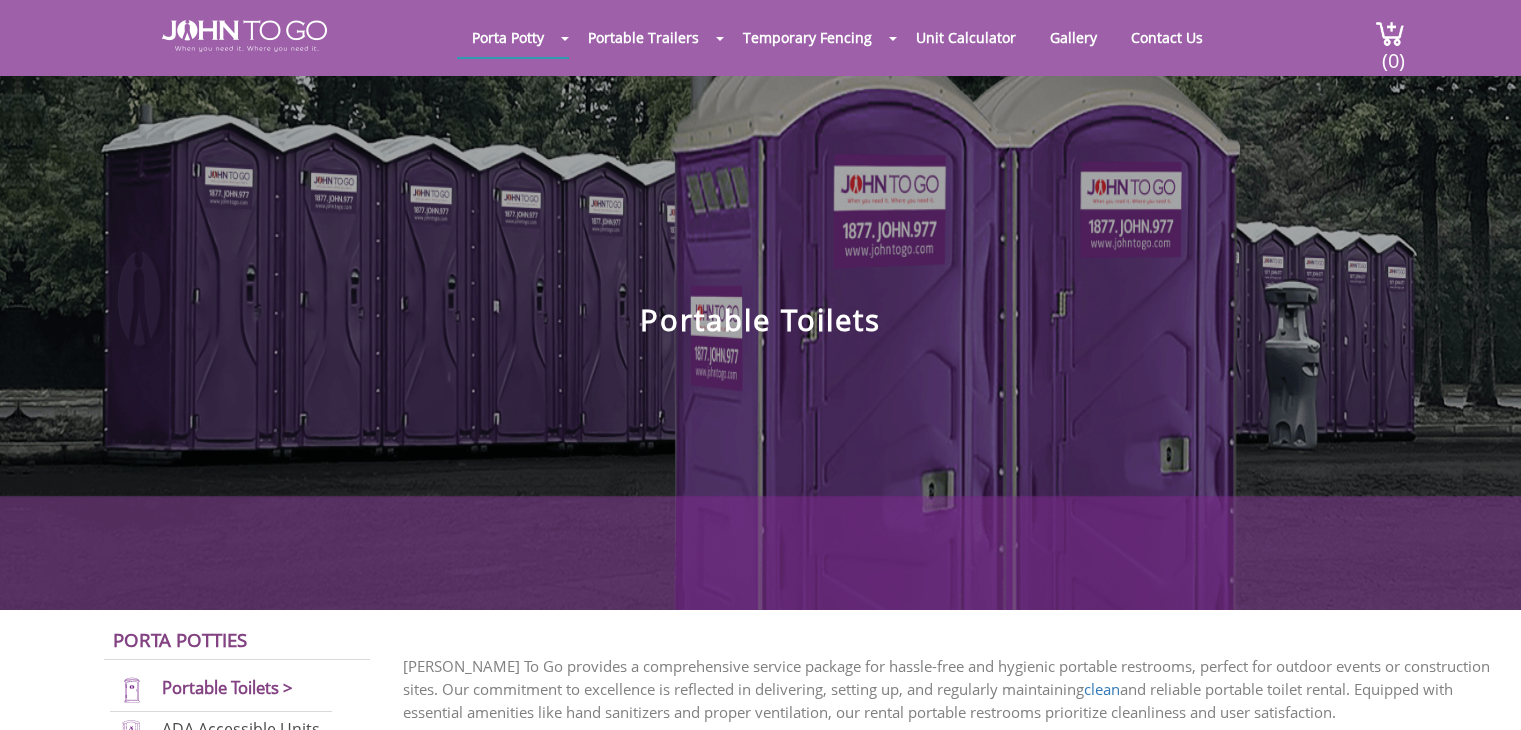 scroll, scrollTop: 0, scrollLeft: 0, axis: both 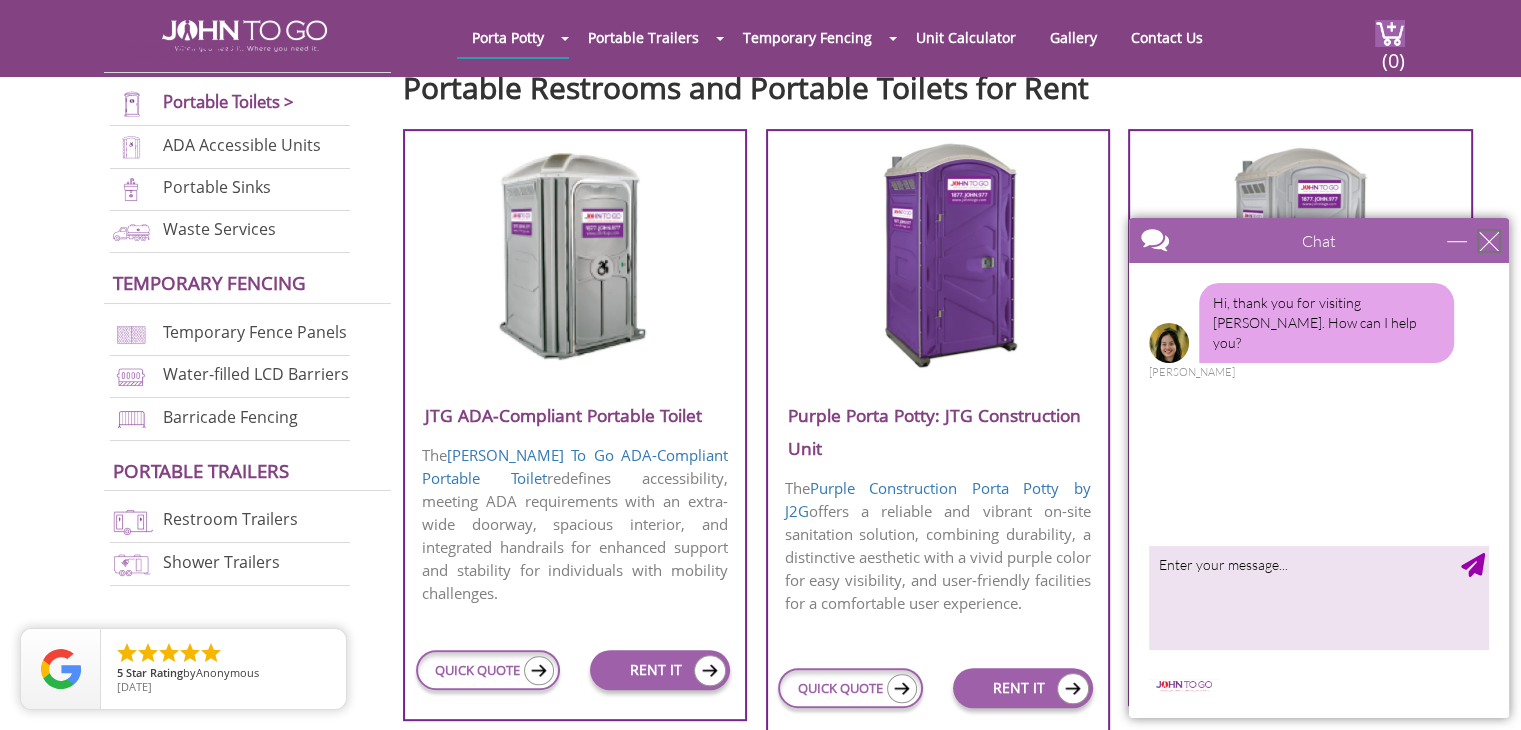 click at bounding box center [1489, 241] 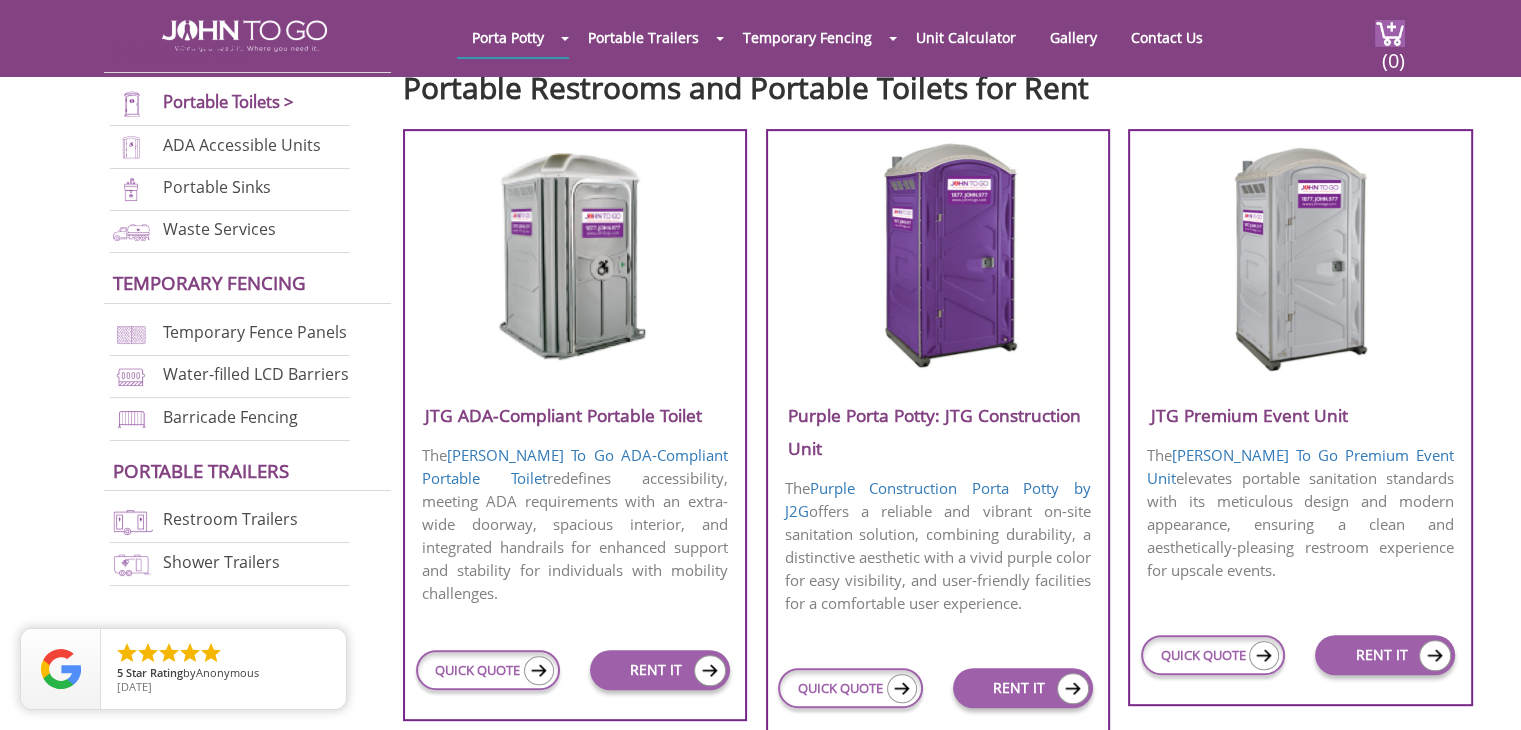 scroll, scrollTop: 0, scrollLeft: 0, axis: both 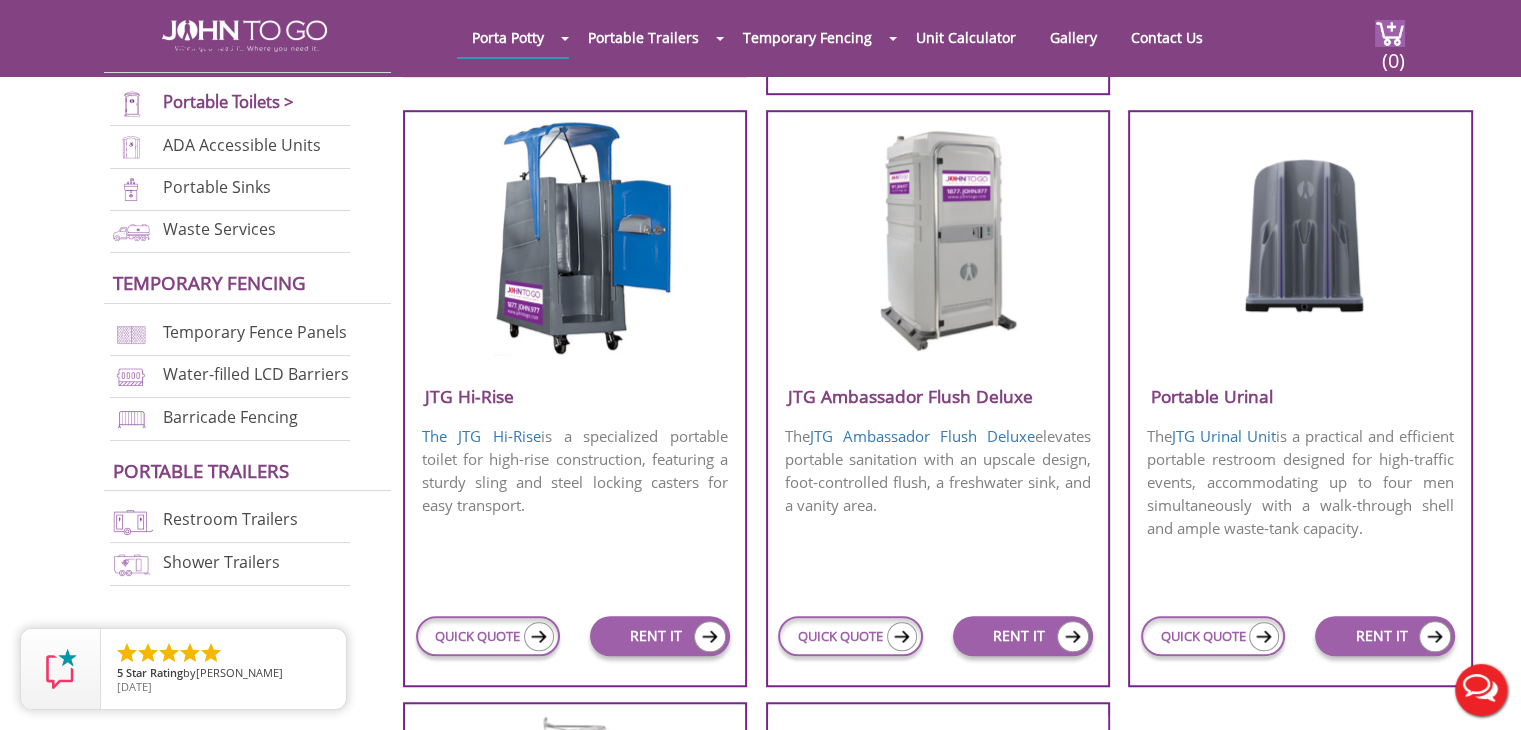 click on "JTG Ambassador Flush Deluxe" at bounding box center (938, 396) 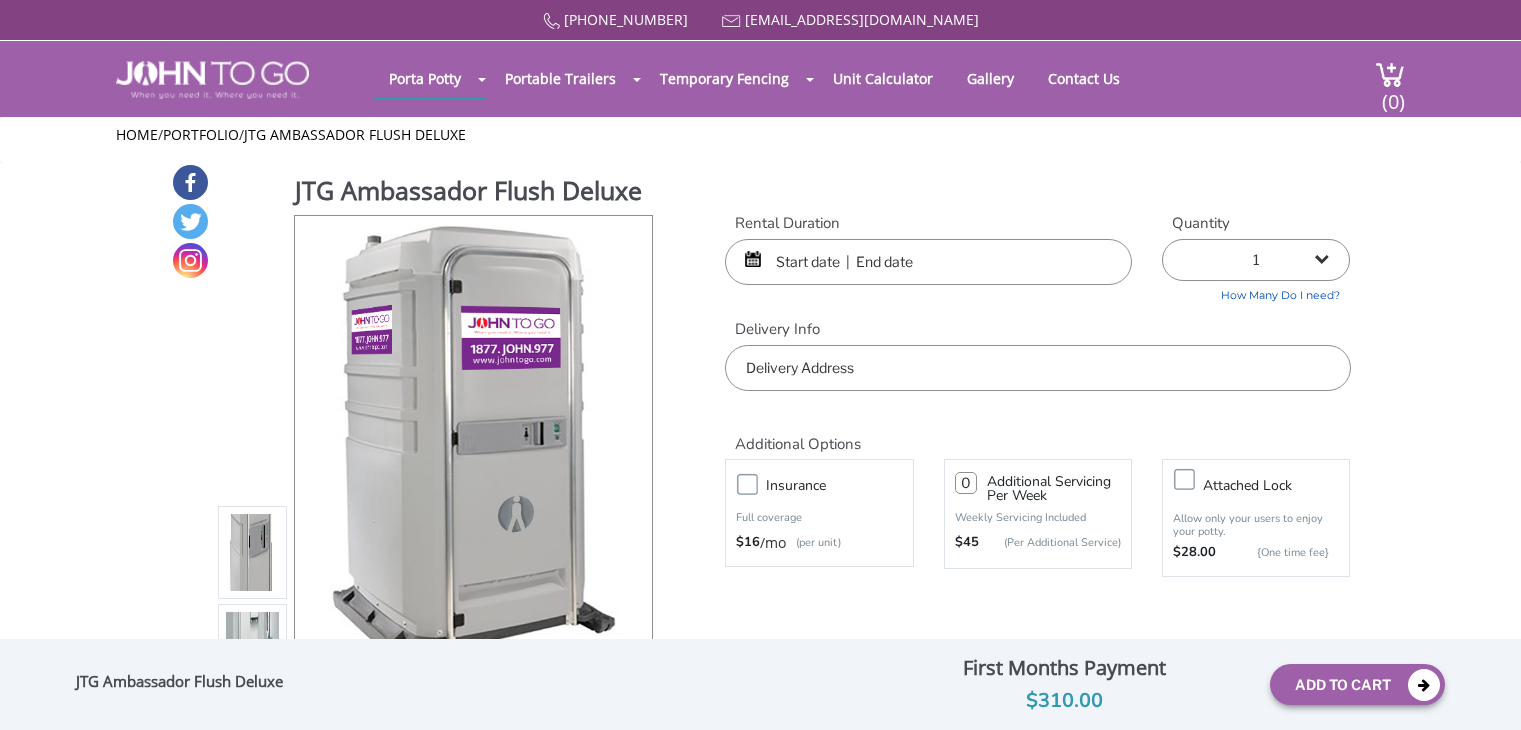 scroll, scrollTop: 0, scrollLeft: 0, axis: both 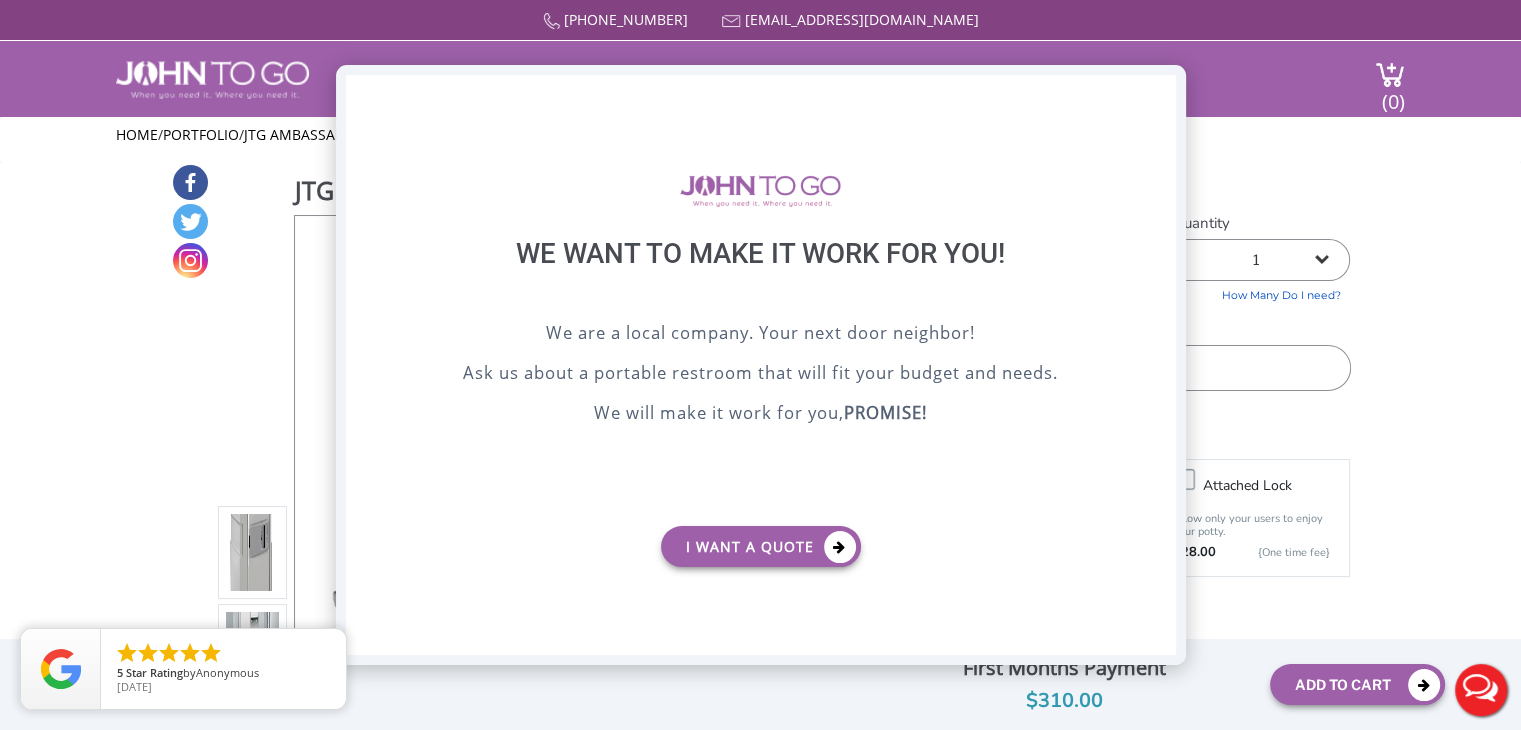 click on "X" at bounding box center [1159, 92] 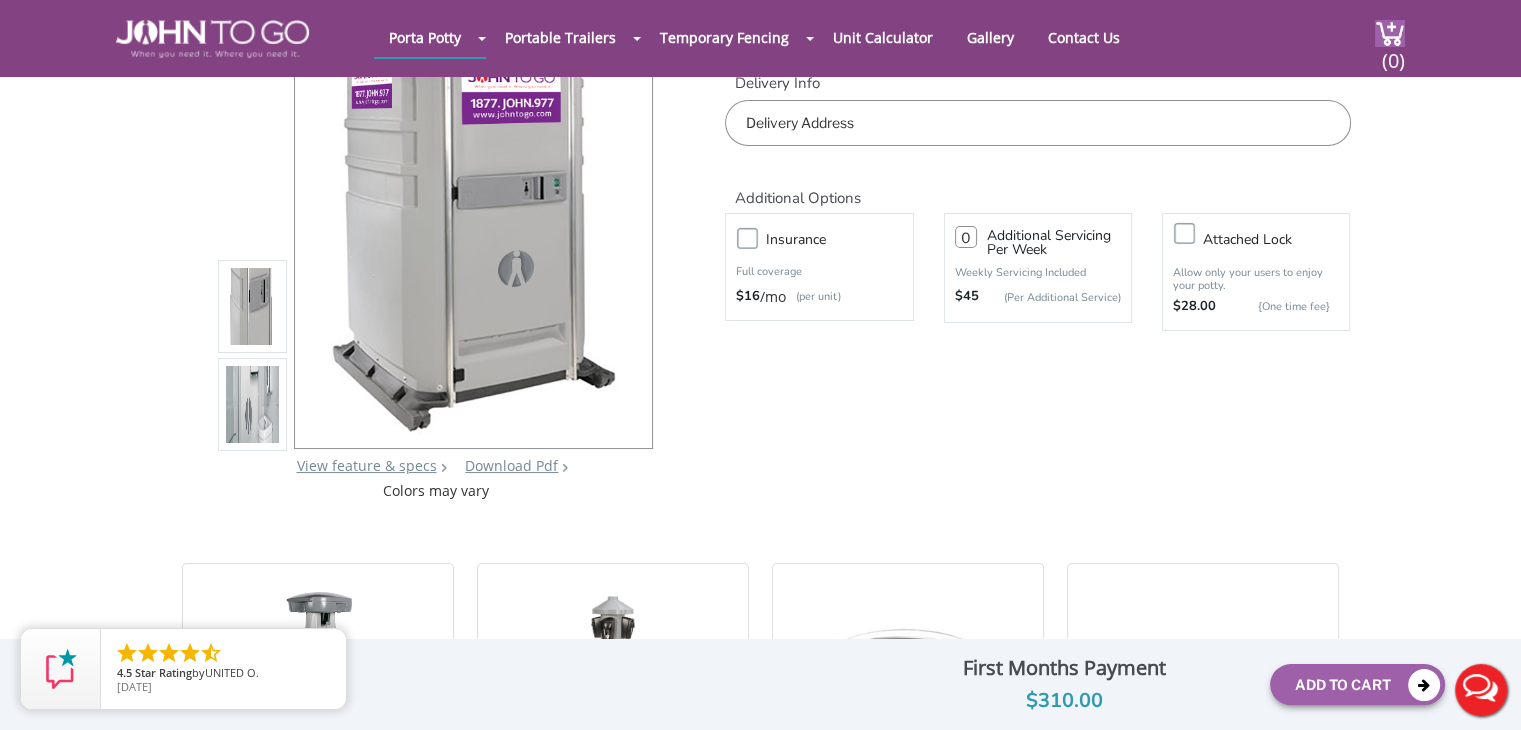 scroll, scrollTop: 164, scrollLeft: 0, axis: vertical 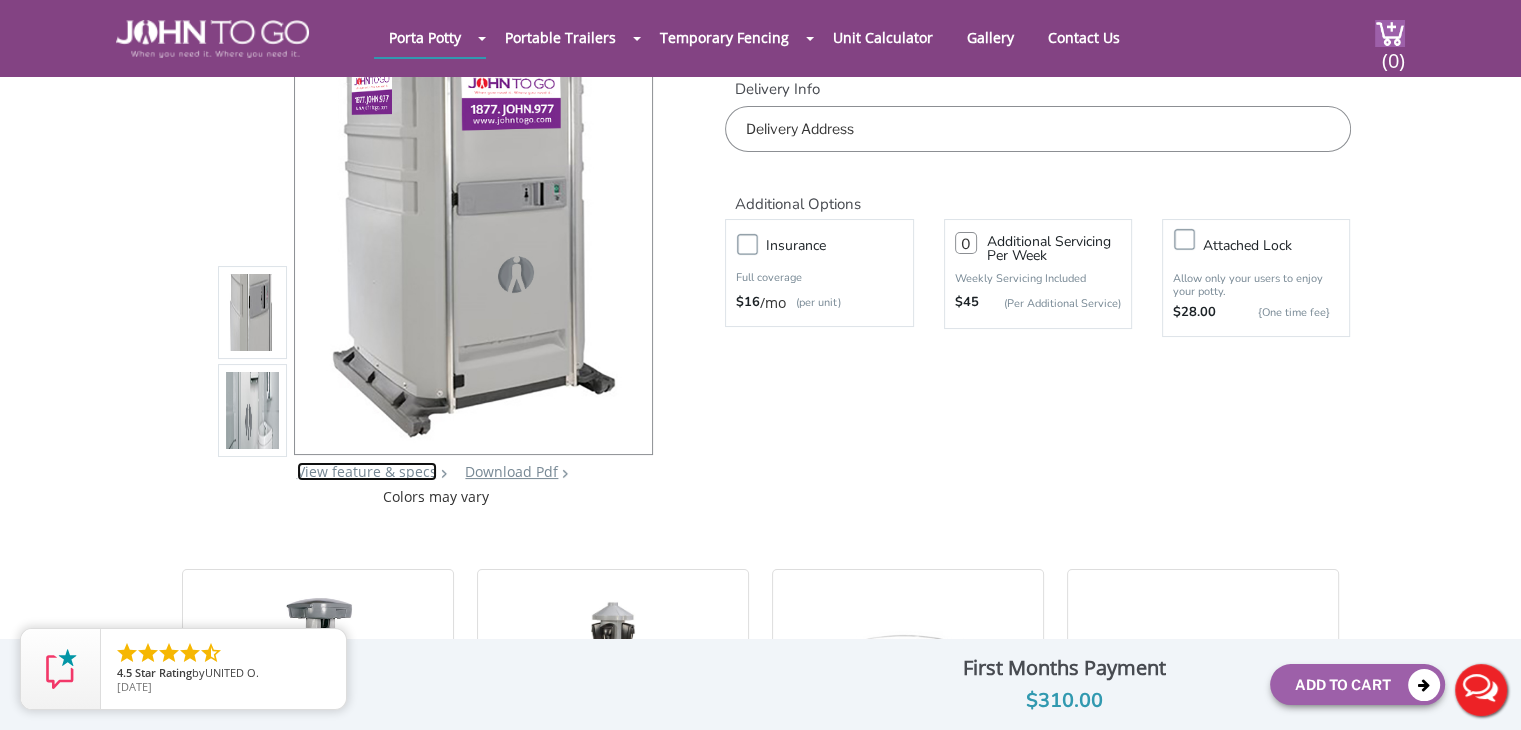 click on "View feature & specs" at bounding box center [367, 471] 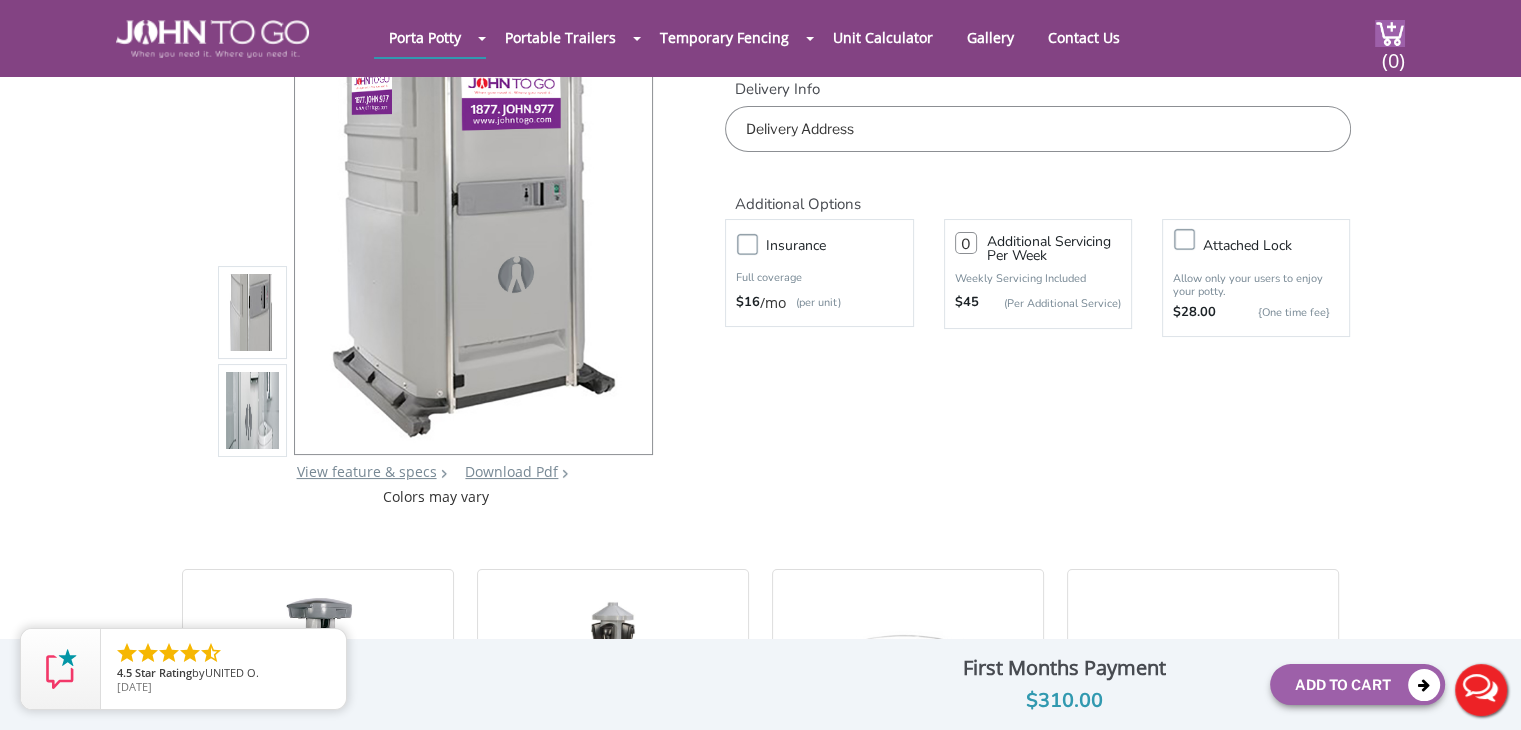 scroll, scrollTop: 1193, scrollLeft: 0, axis: vertical 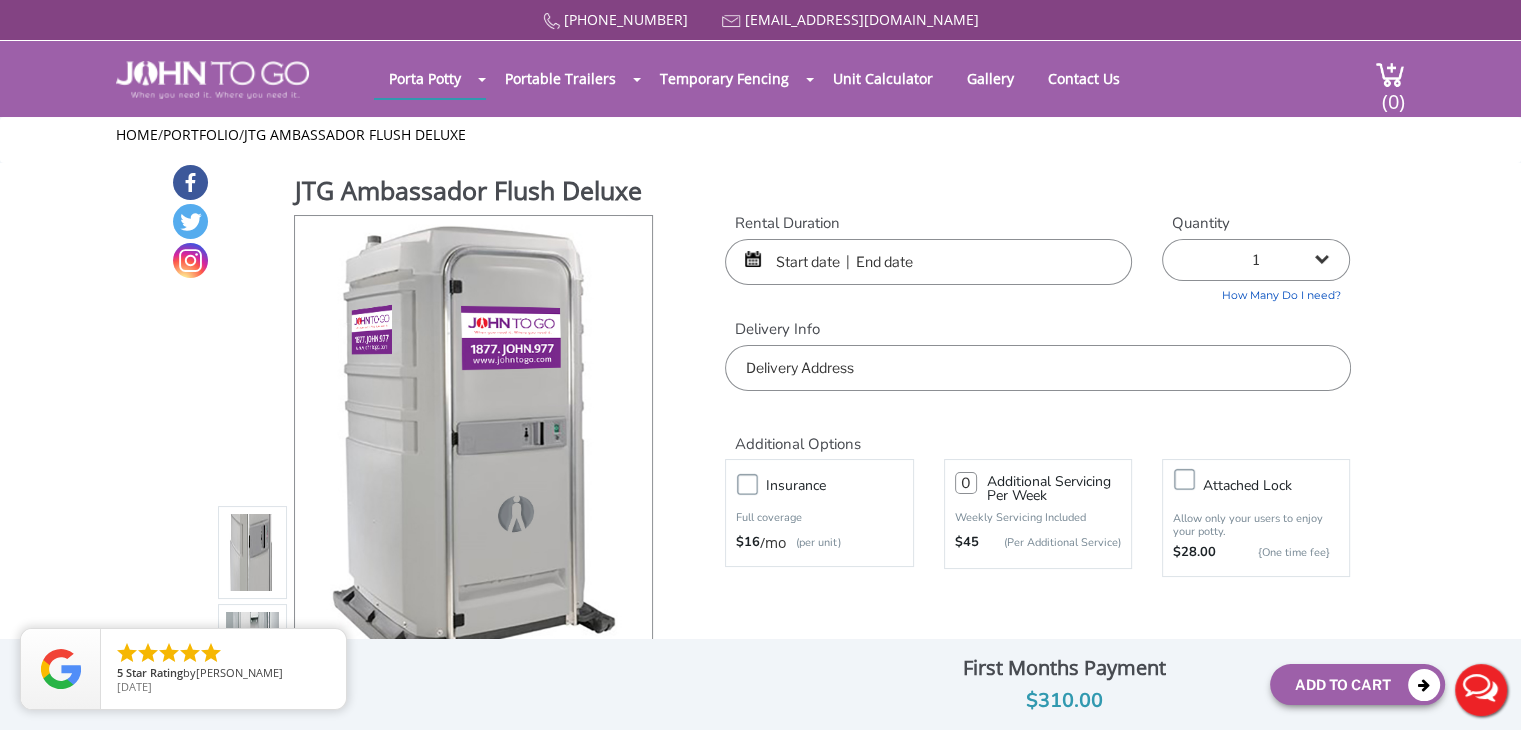 click at bounding box center [928, 262] 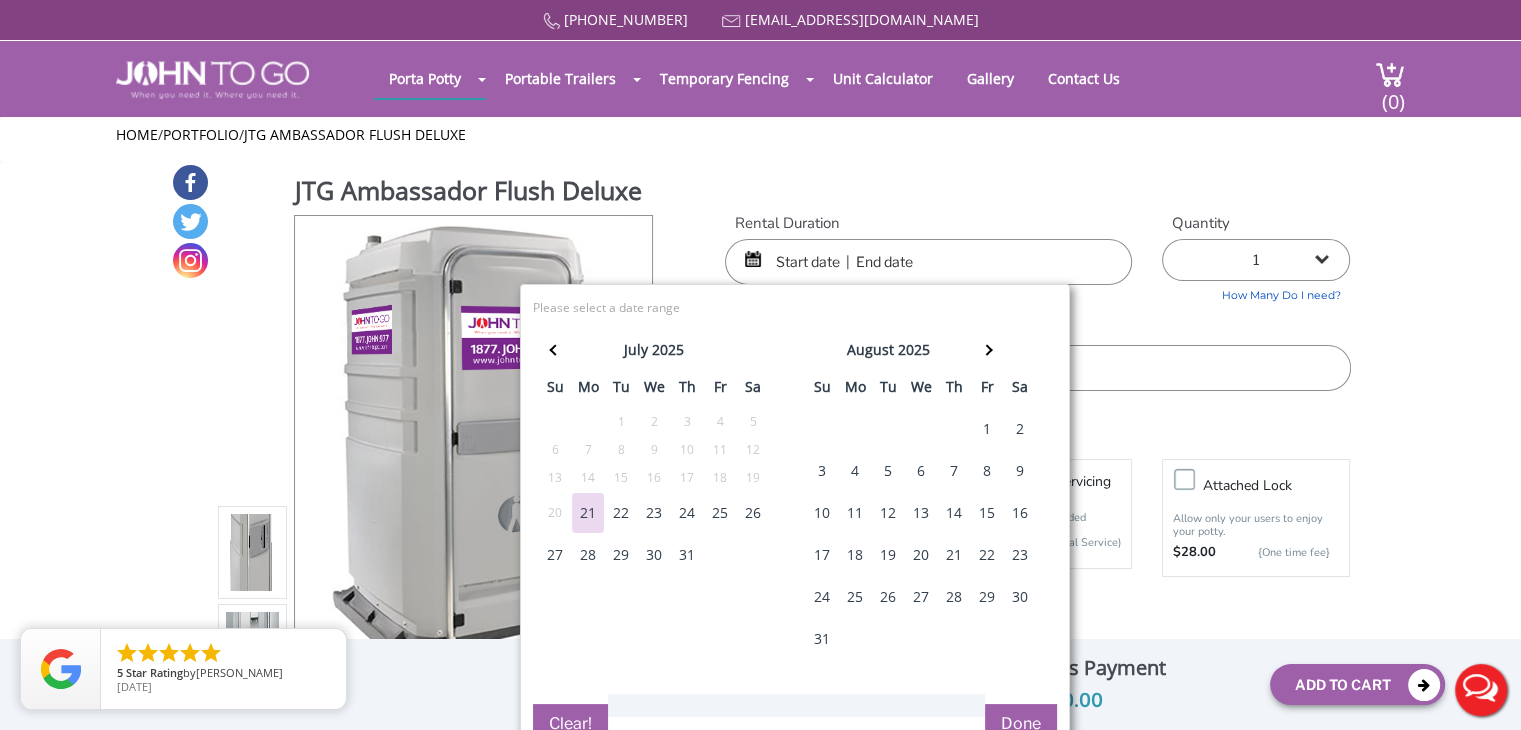 click on "8" at bounding box center (987, 471) 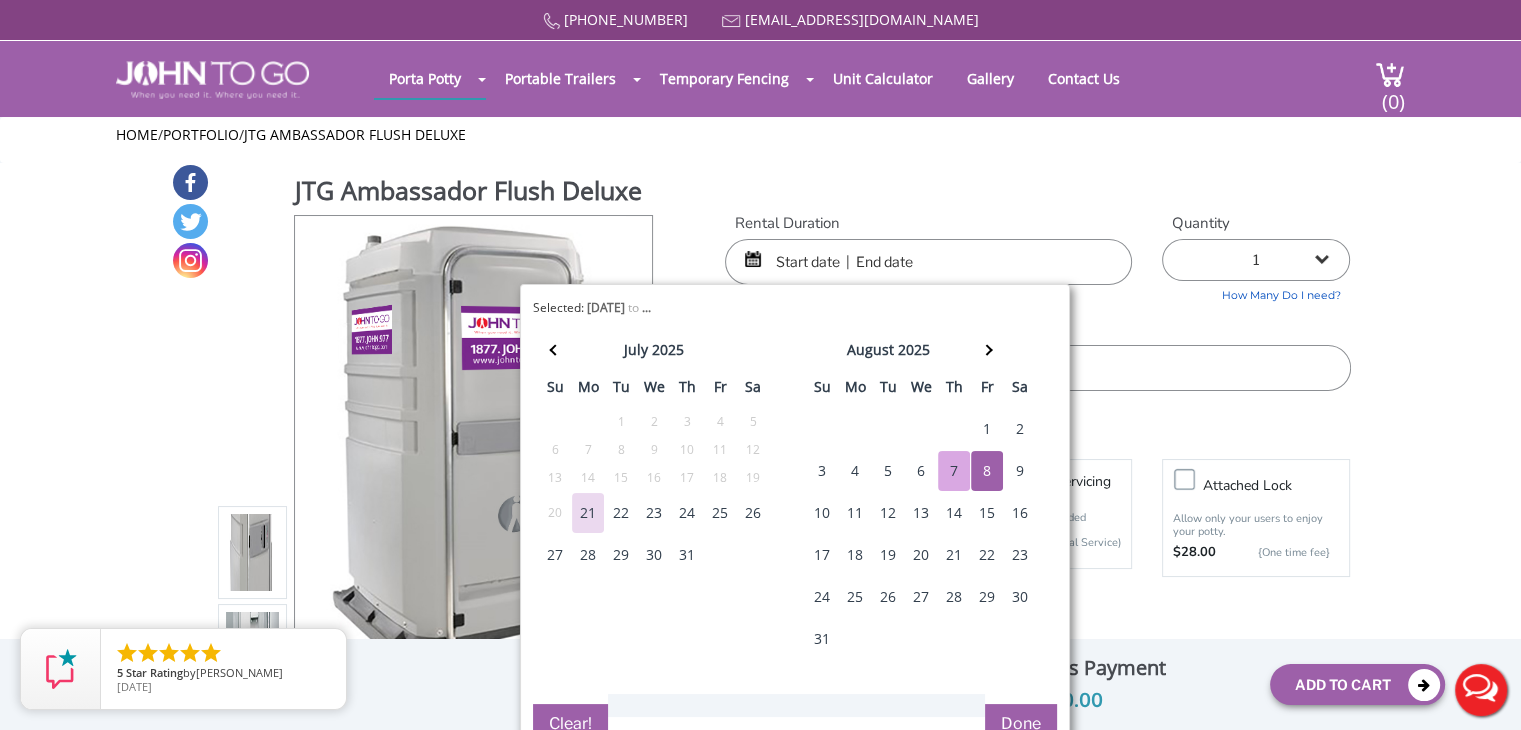 click on "7" at bounding box center [954, 471] 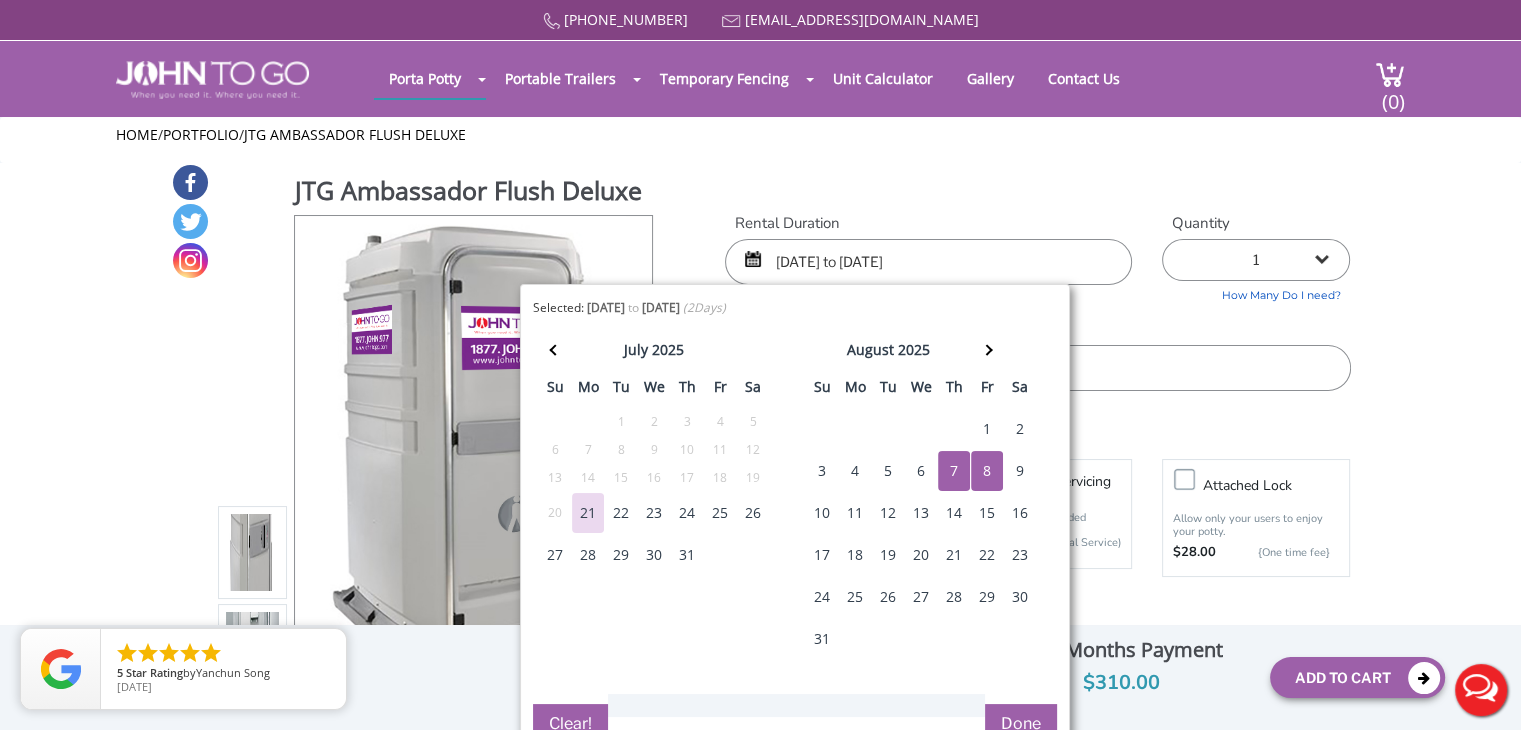 click on "31" at bounding box center [822, 639] 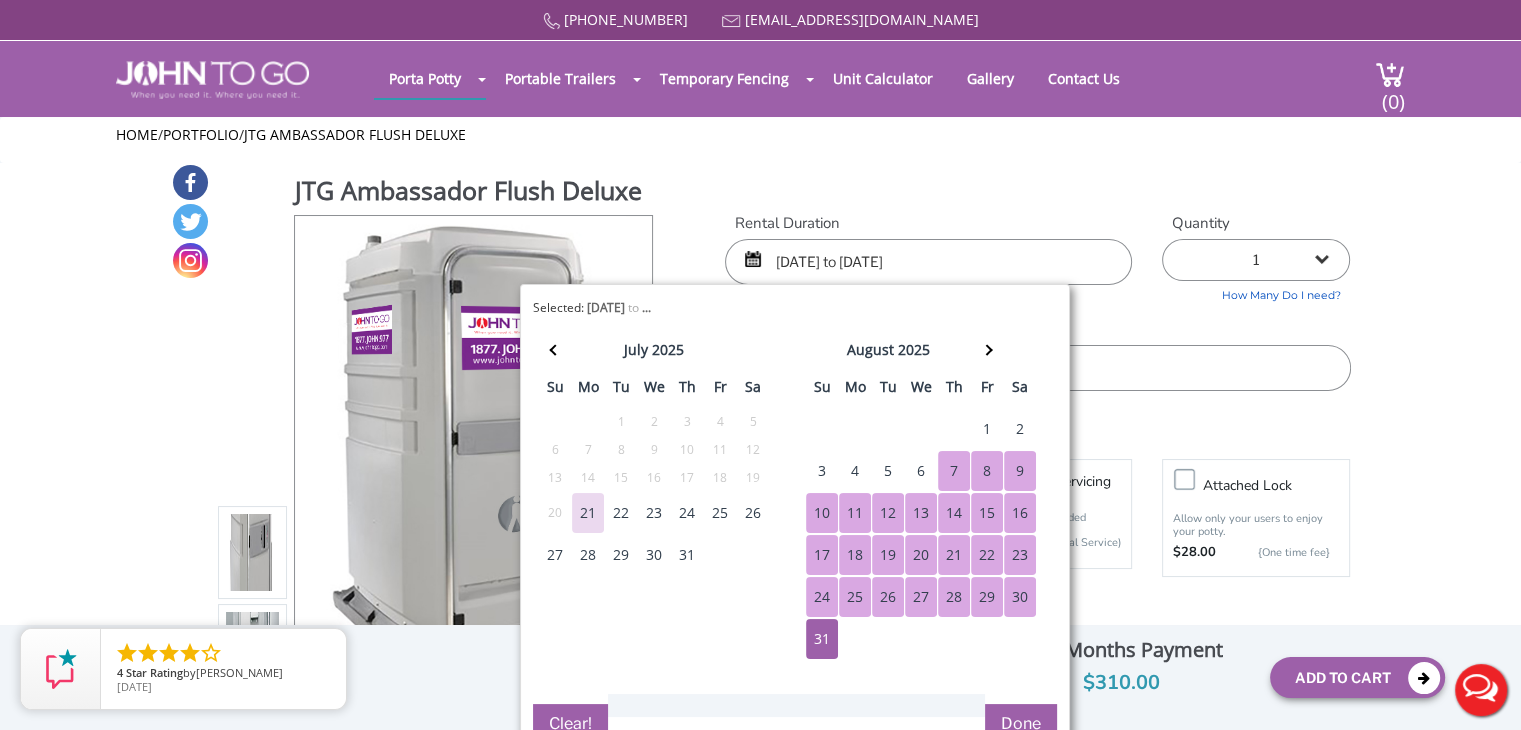 click on "7" at bounding box center (954, 471) 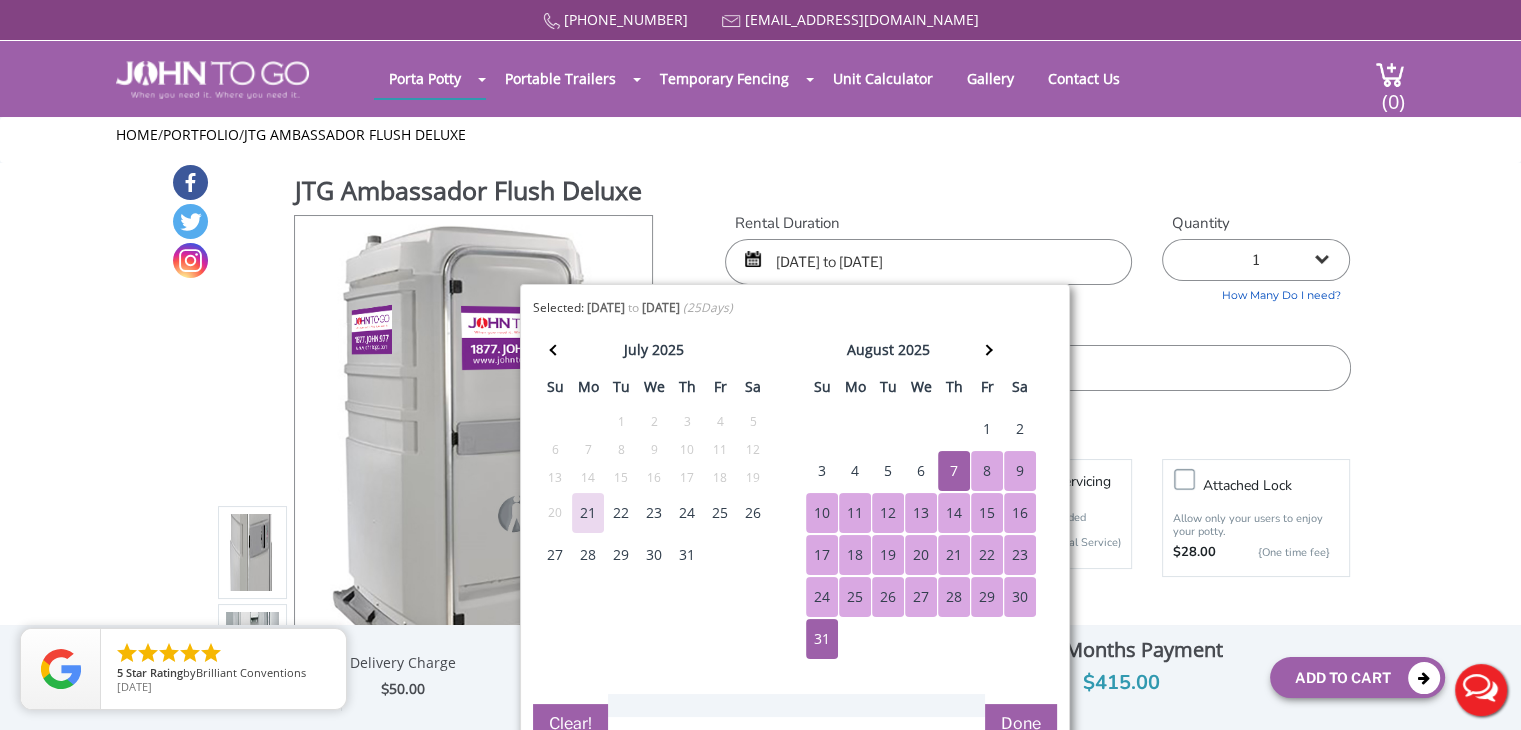 click on "Done" at bounding box center (1021, 724) 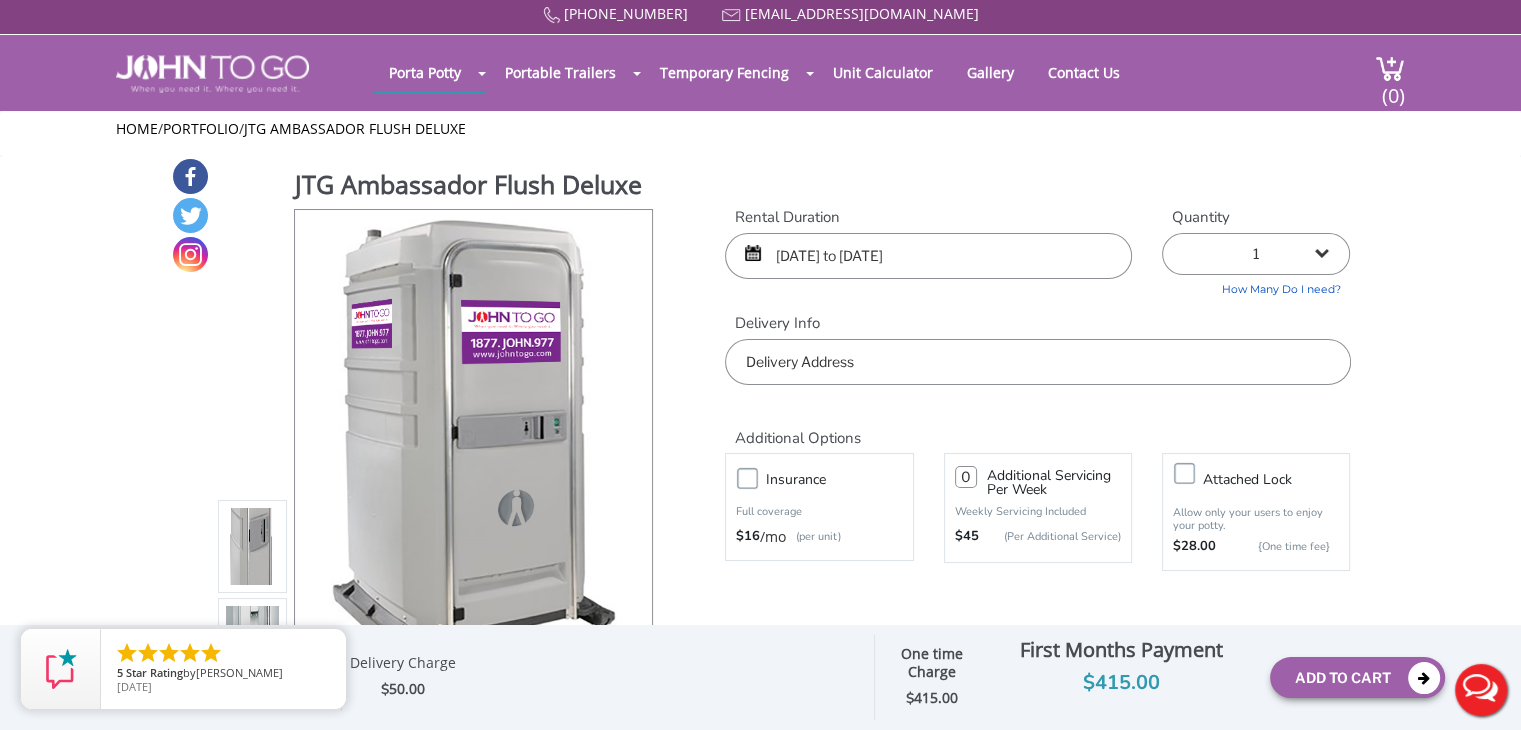 scroll, scrollTop: 0, scrollLeft: 0, axis: both 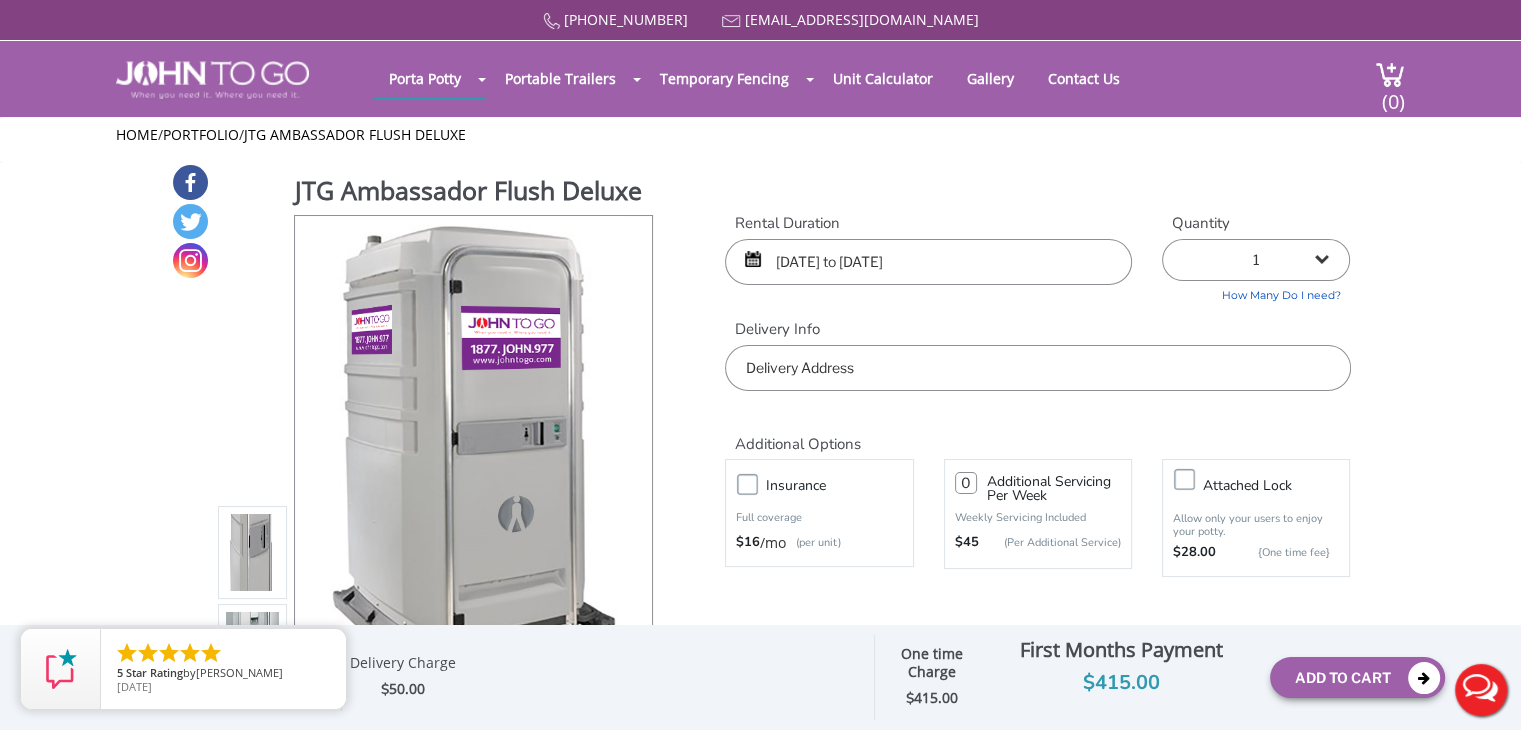 click at bounding box center (1037, 368) 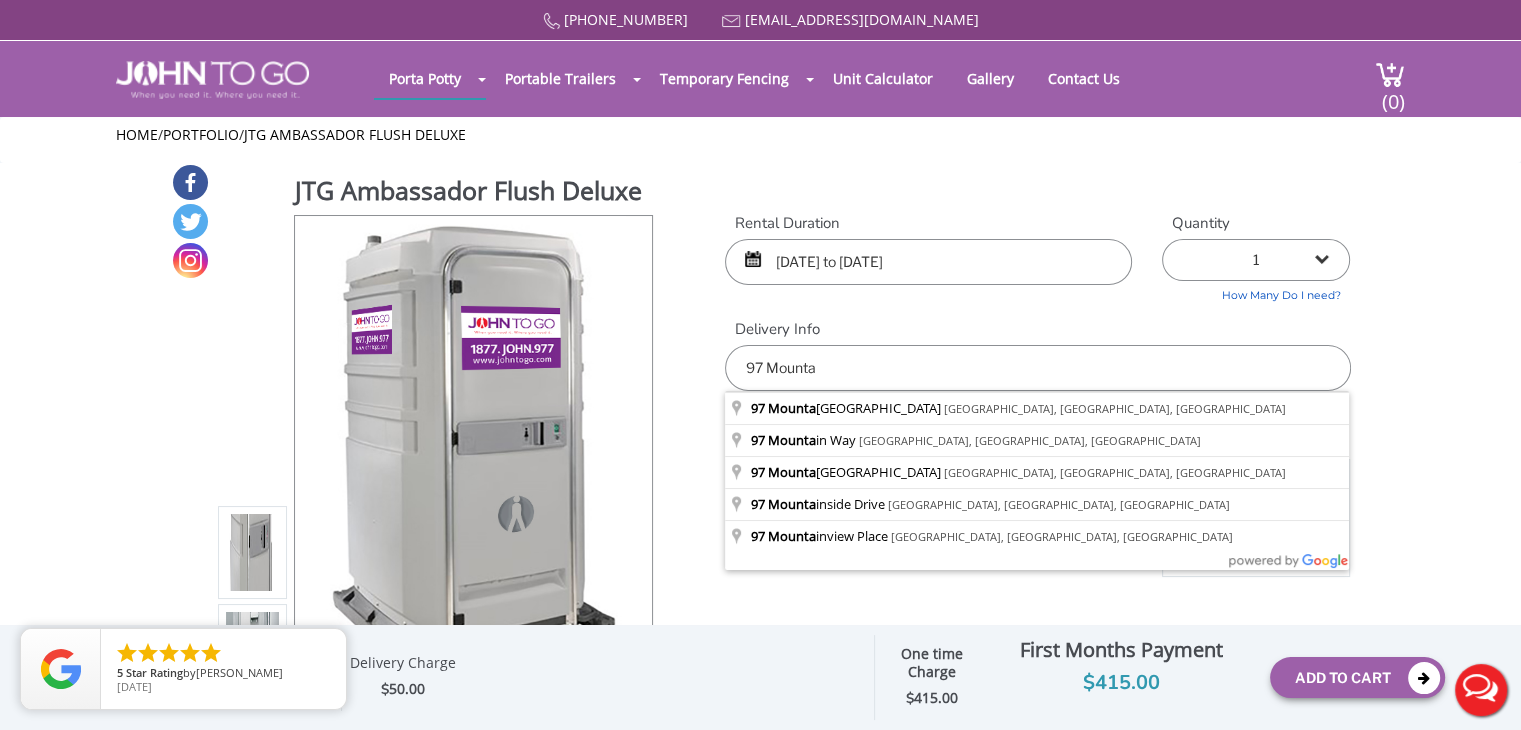 type on "[STREET_ADDRESS]" 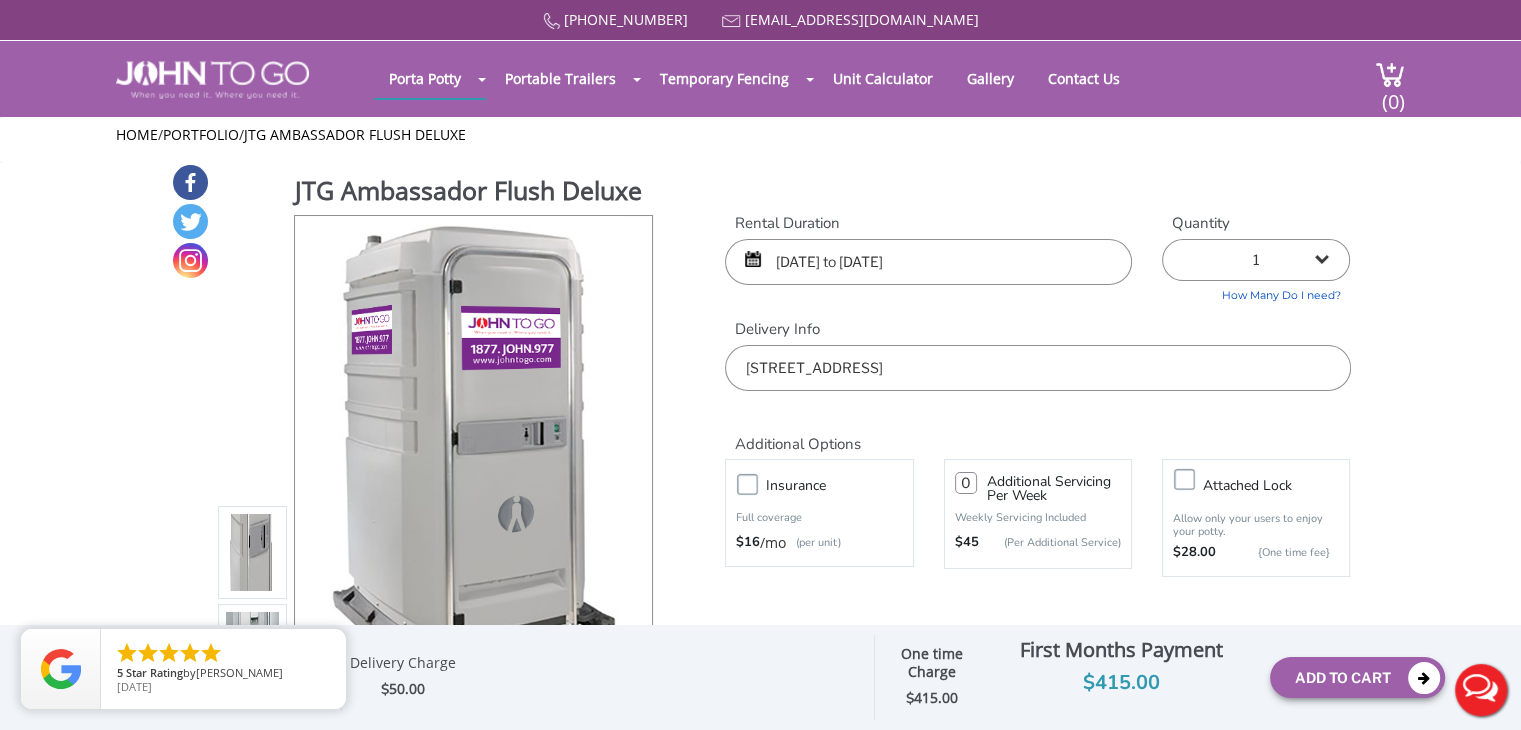 click on "[DATE] to [DATE]" at bounding box center [928, 262] 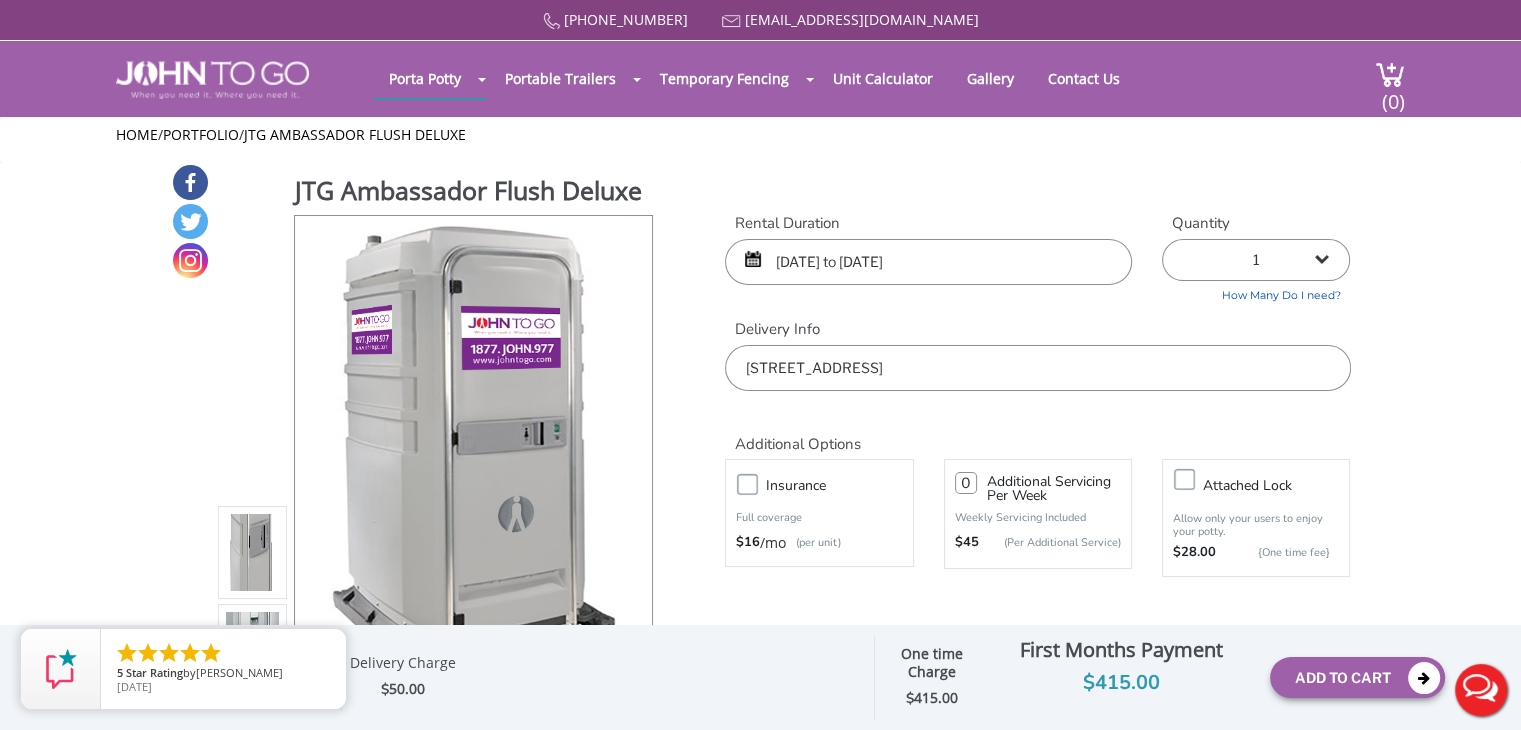 click on "[DATE] to [DATE]" at bounding box center [928, 262] 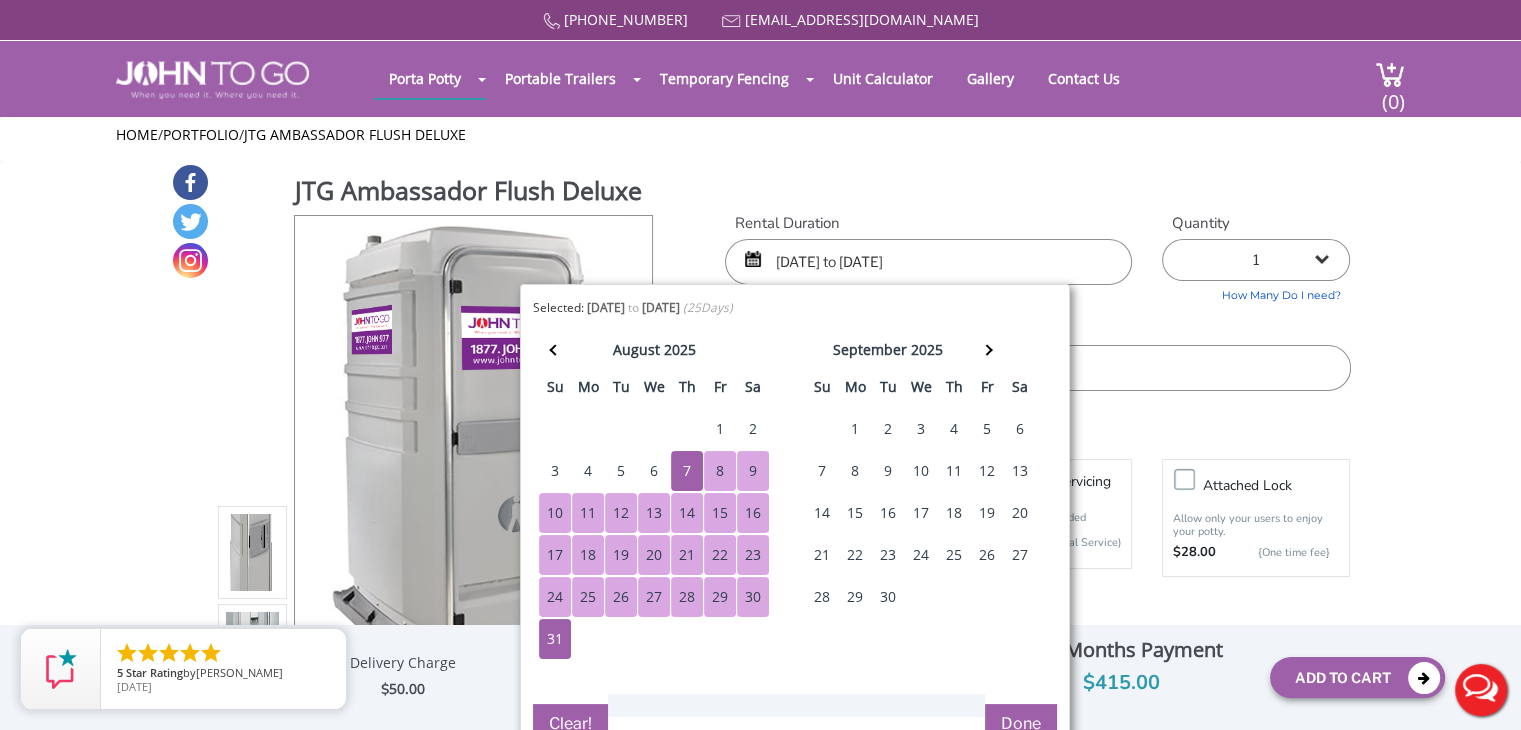 click on "20" at bounding box center [654, 555] 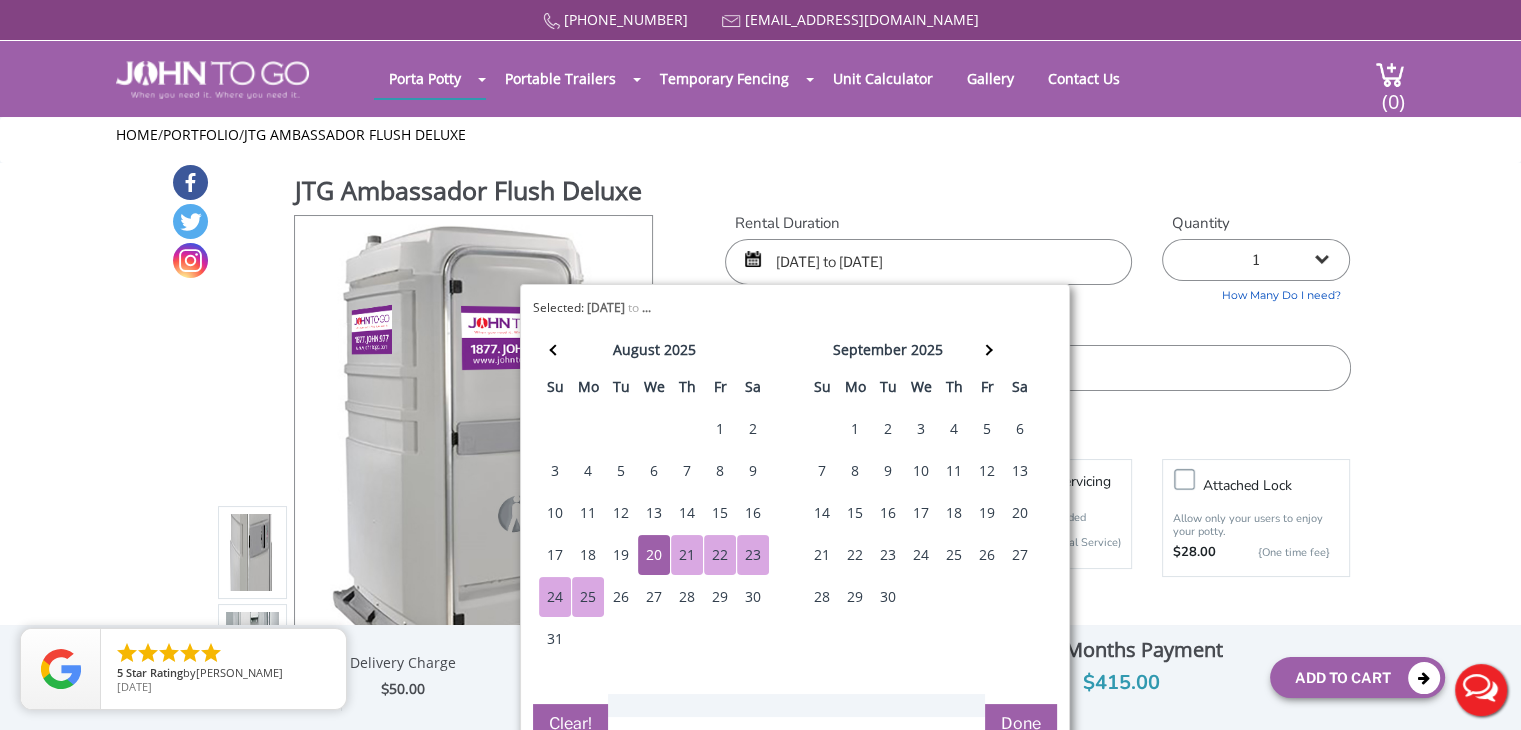 click on "25" at bounding box center [588, 597] 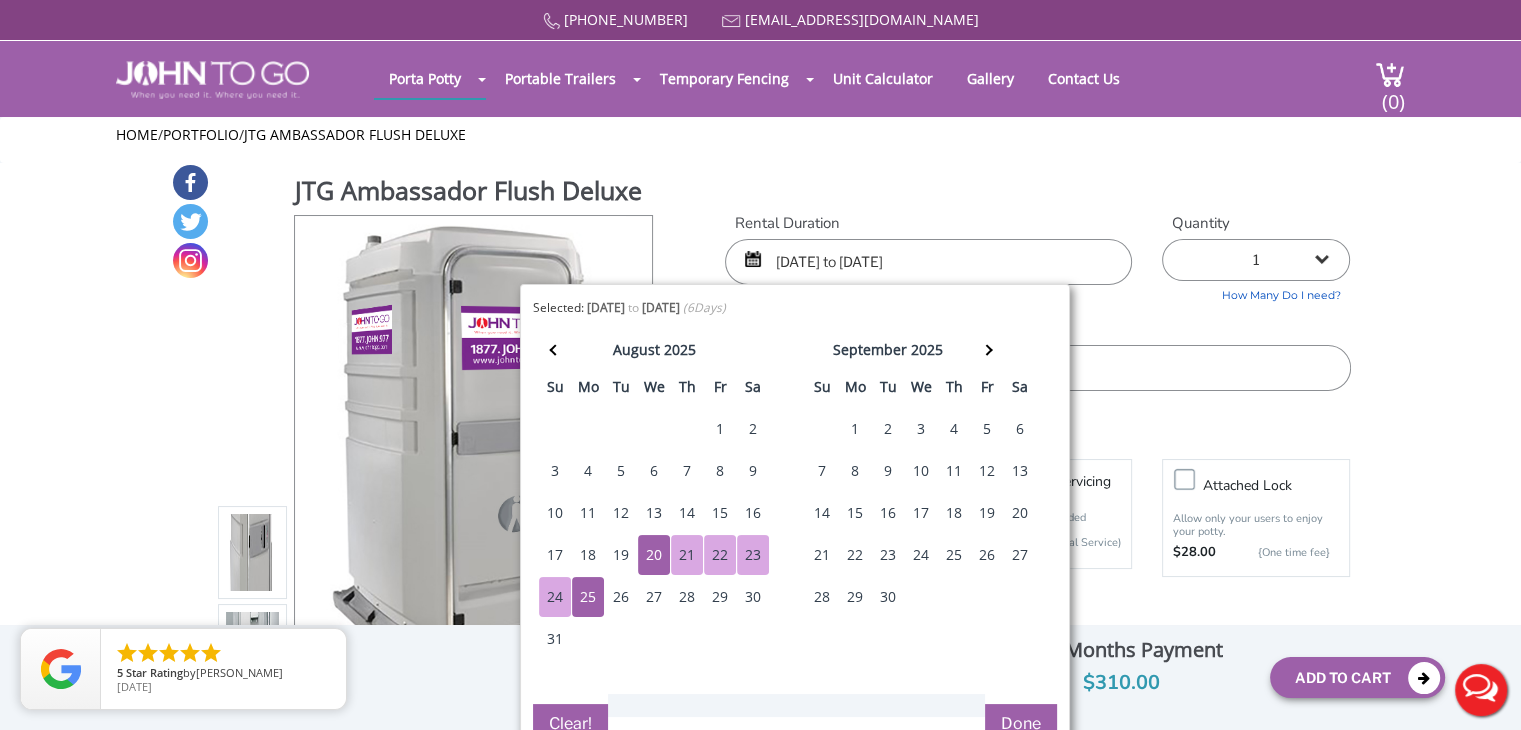 click on "Done" at bounding box center [1021, 724] 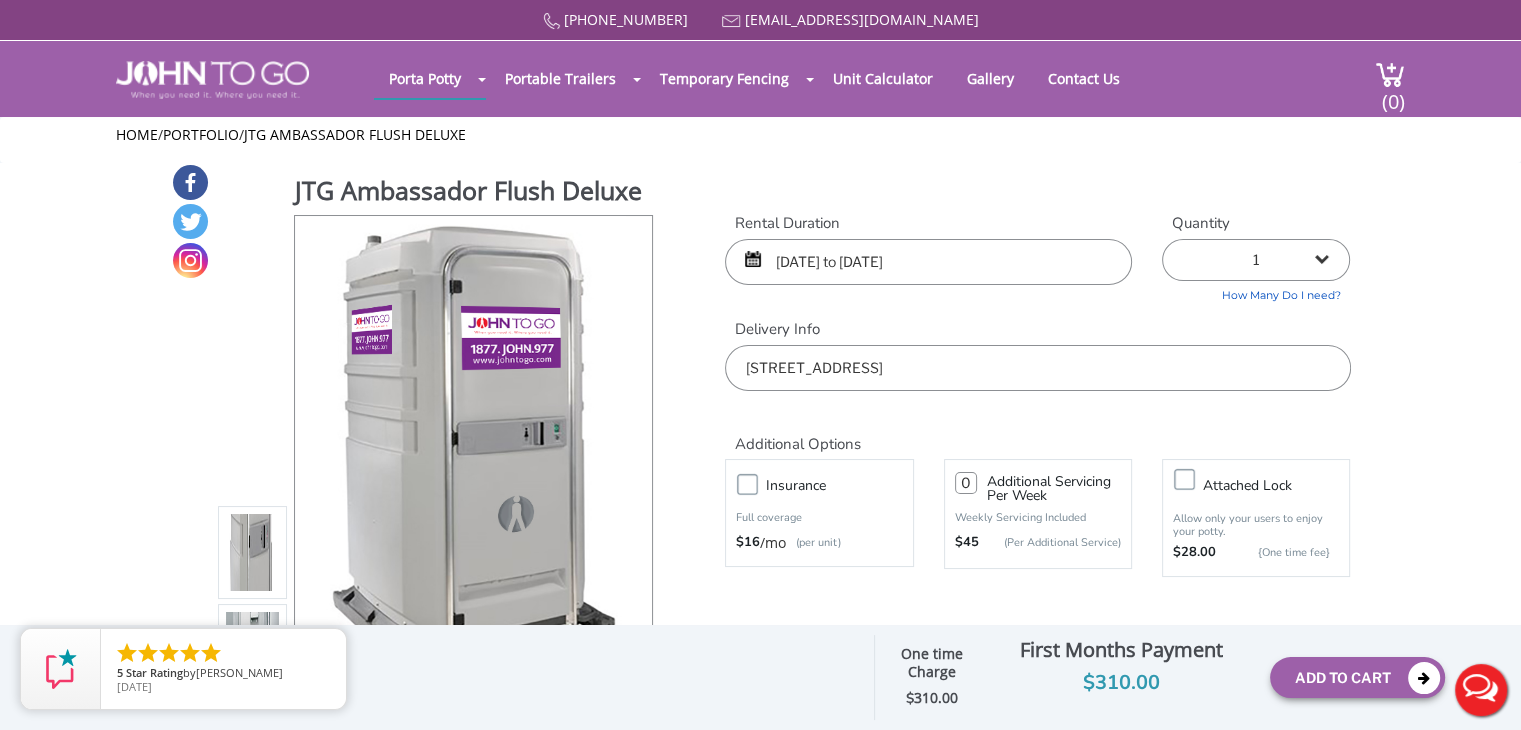 click on "[DATE] to [DATE]" at bounding box center (928, 262) 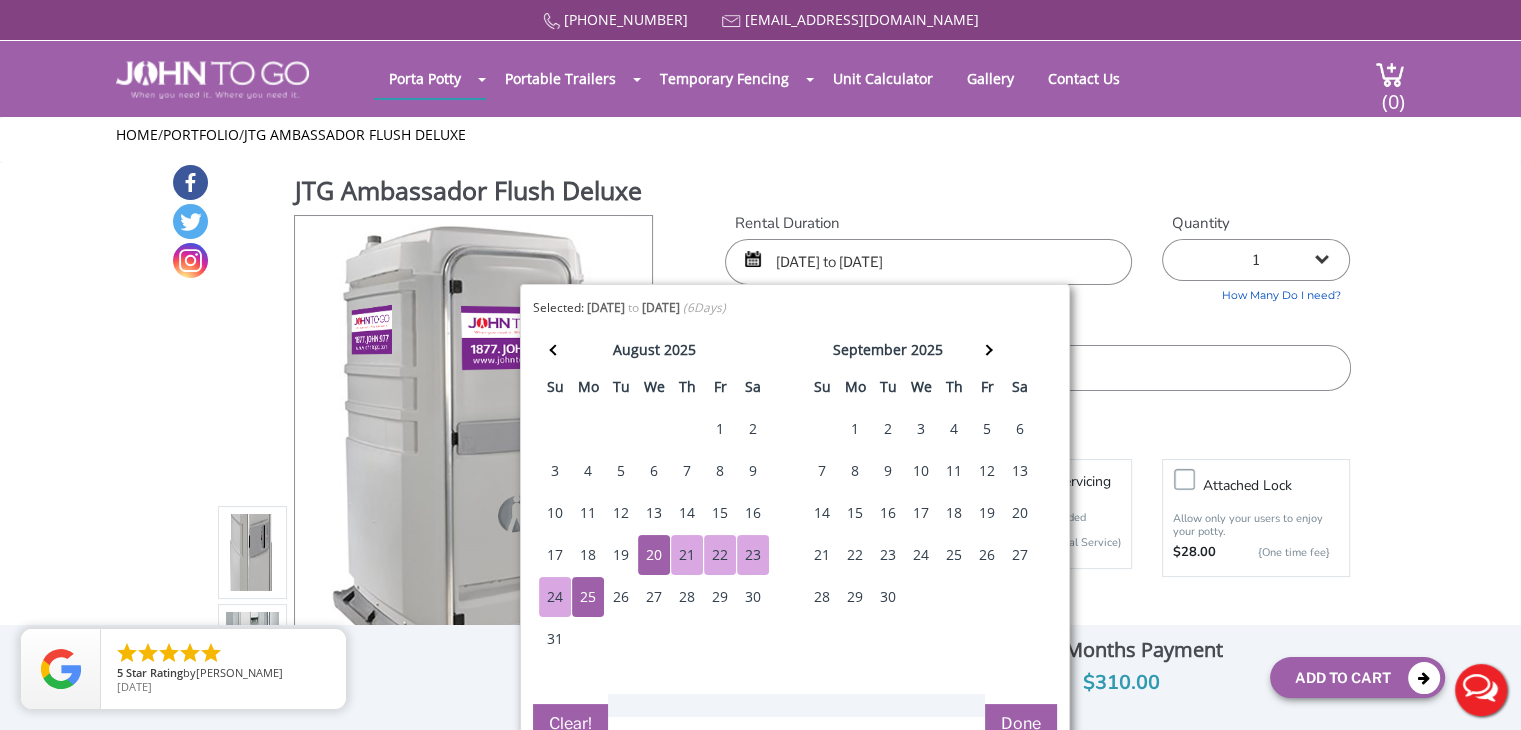 click on "8" at bounding box center [720, 471] 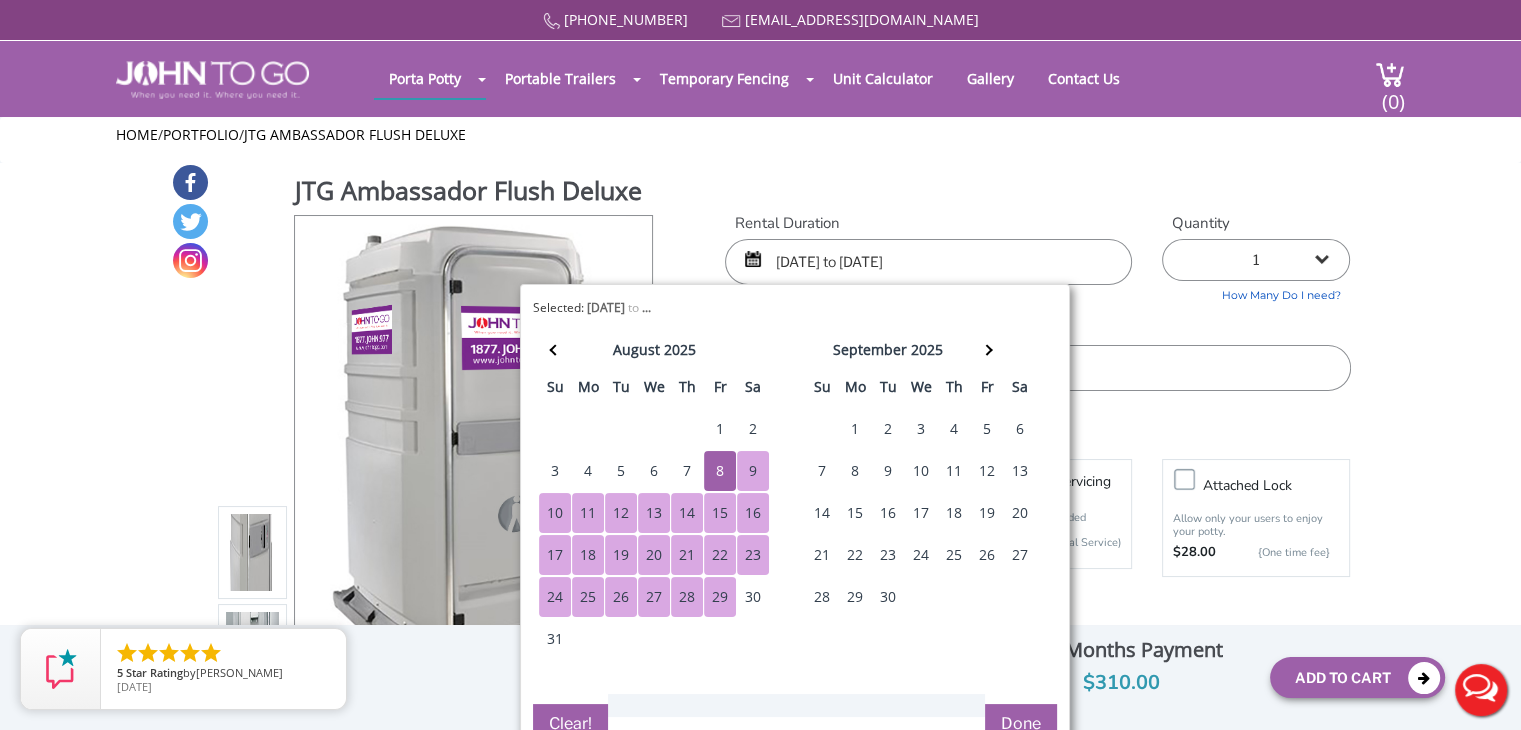 click on "29" at bounding box center [720, 597] 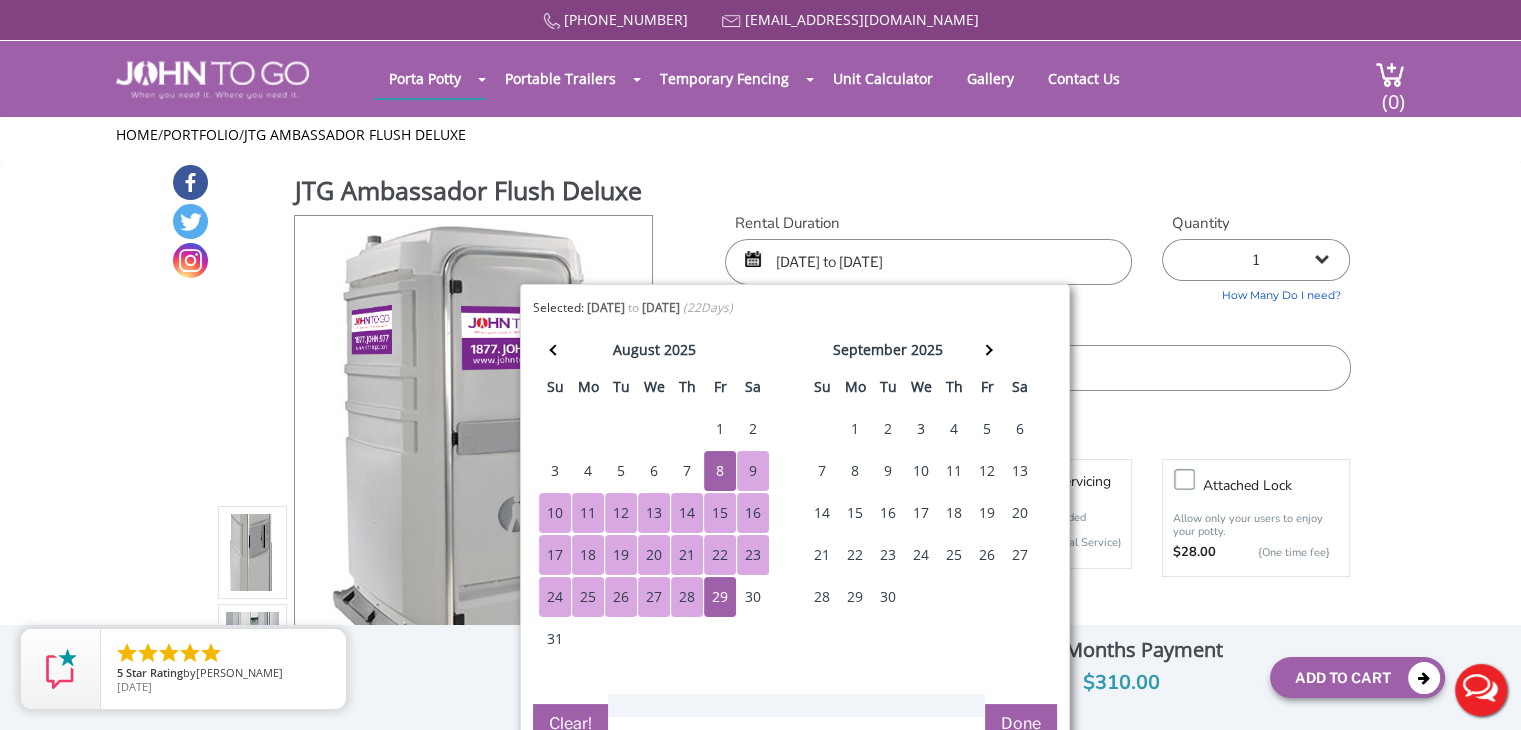 click on "Done" at bounding box center (1021, 724) 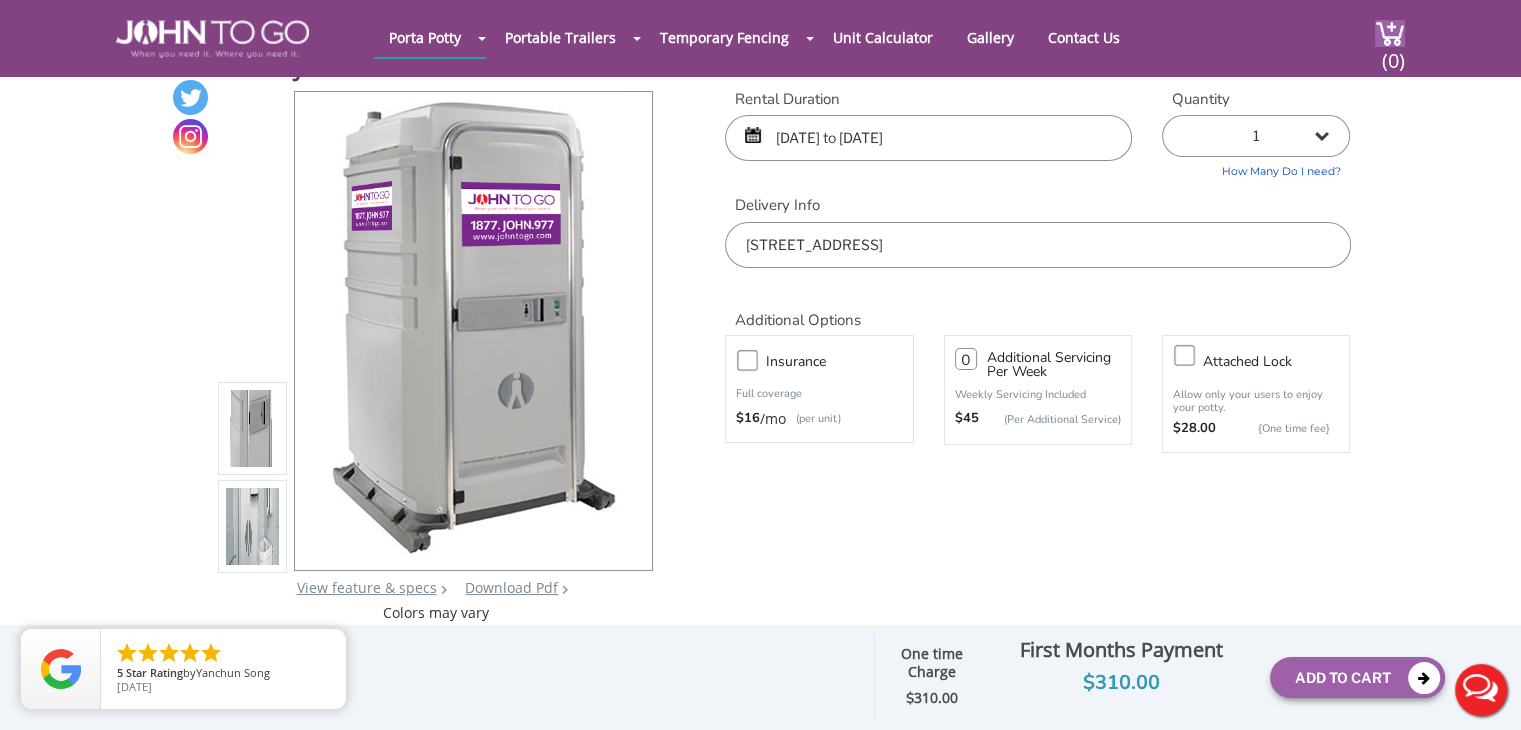 scroll, scrollTop: 0, scrollLeft: 0, axis: both 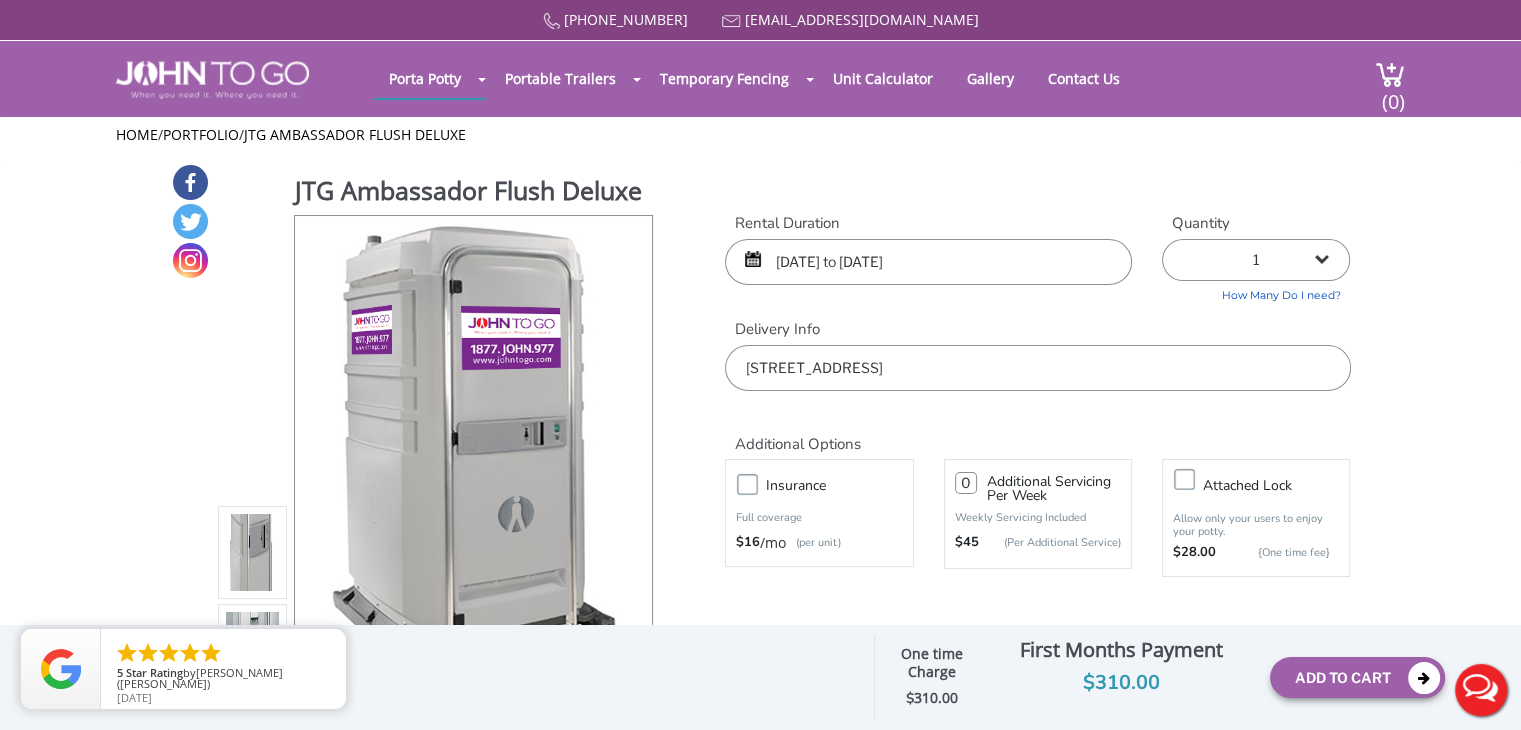 click on "[DATE] to [DATE]" at bounding box center (928, 262) 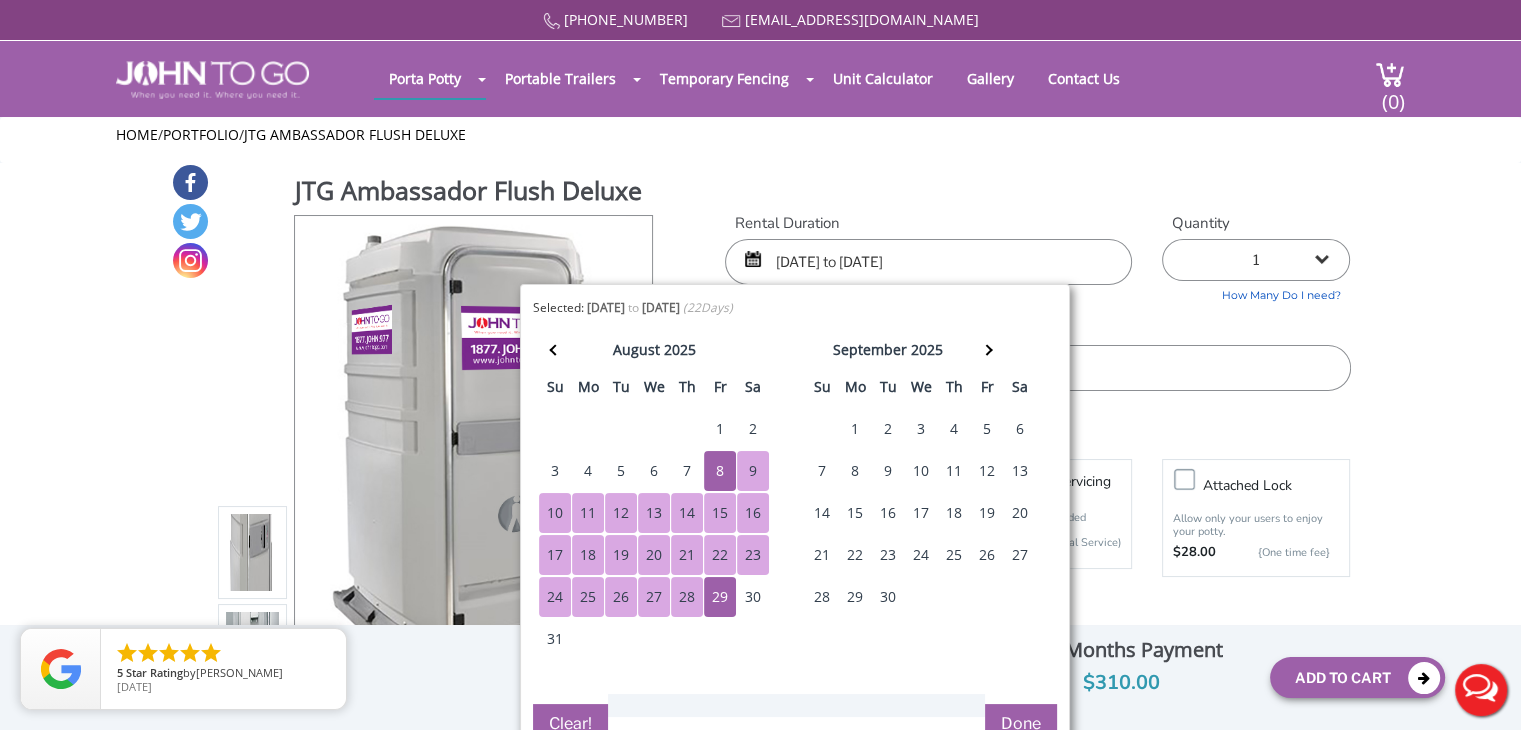 click on "31" at bounding box center (555, 639) 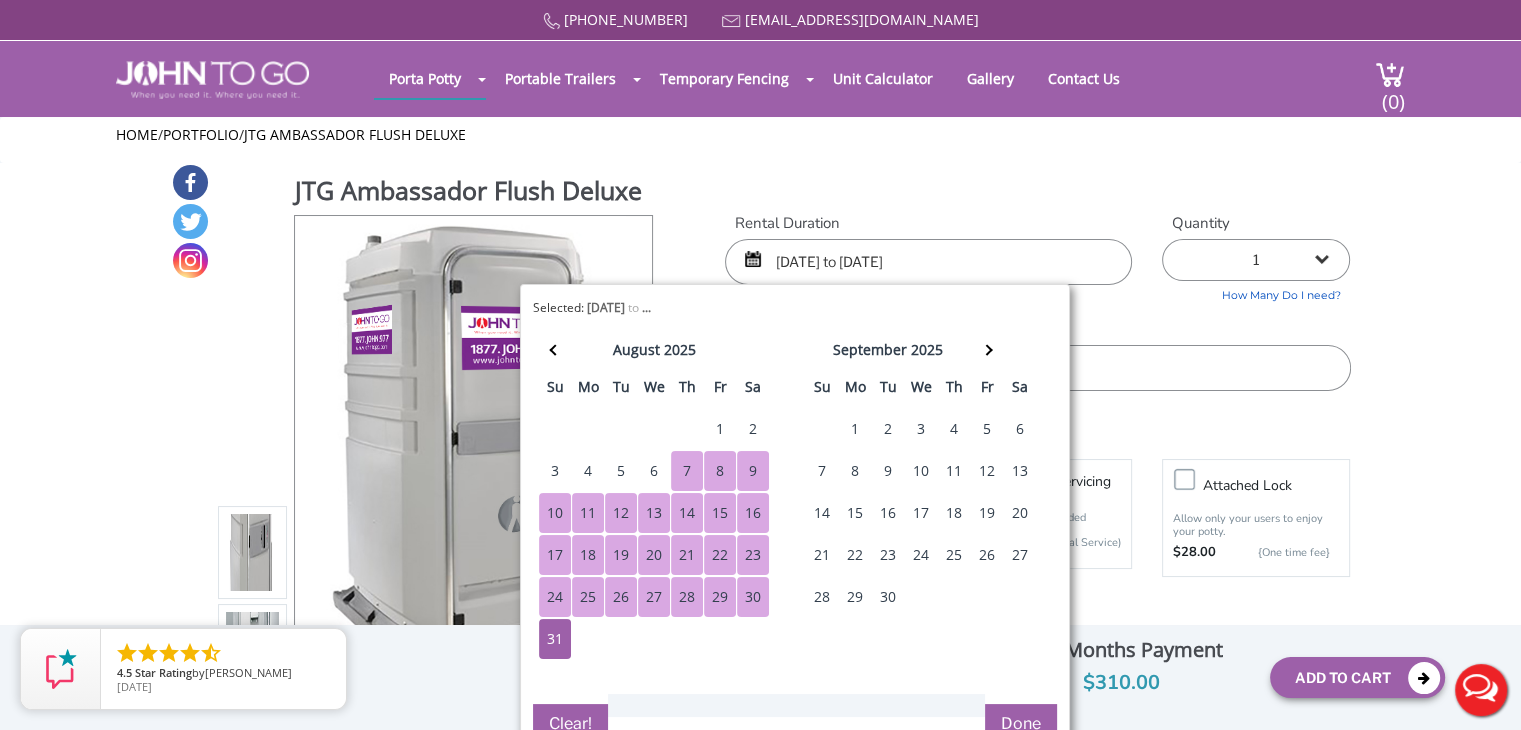 click on "7" at bounding box center [687, 471] 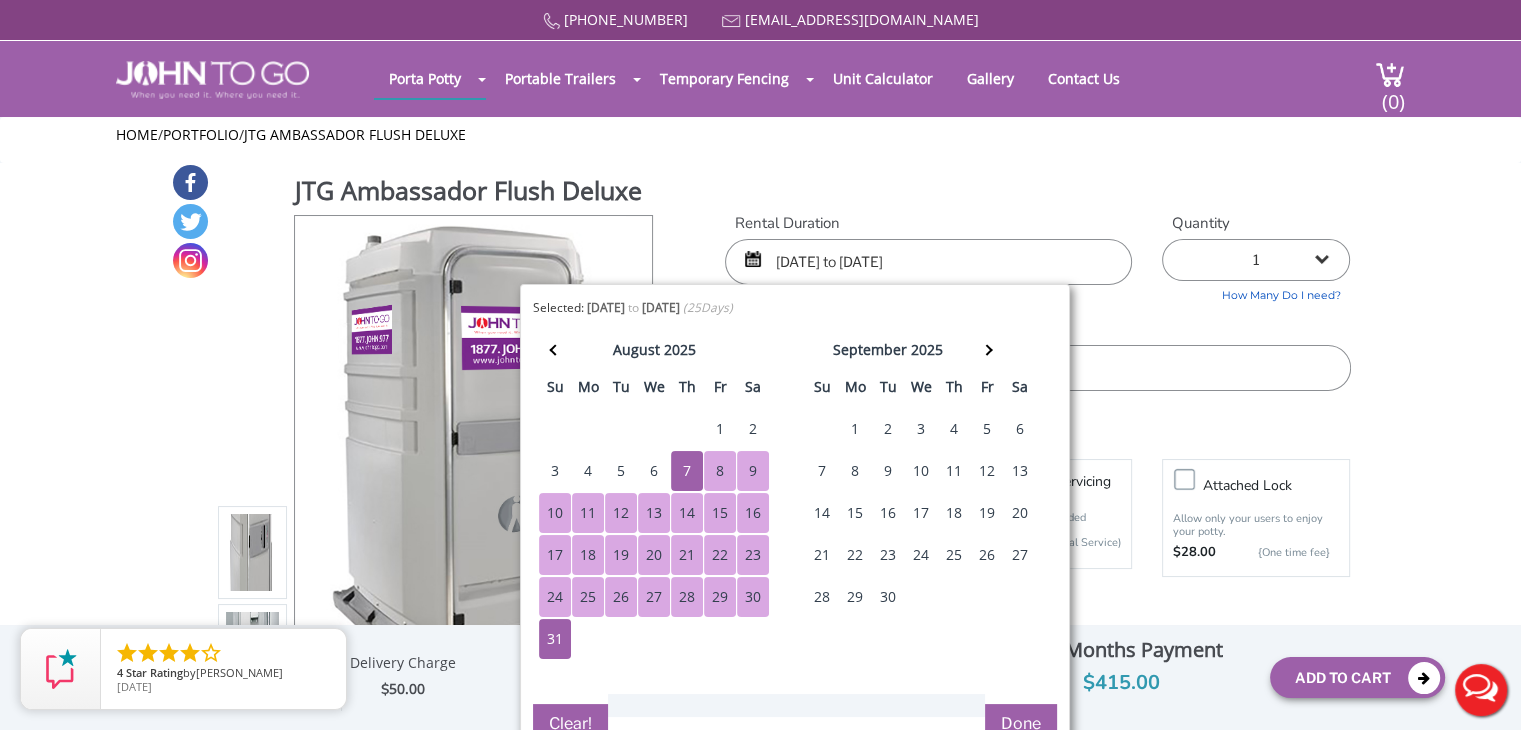 click on "29" at bounding box center (720, 597) 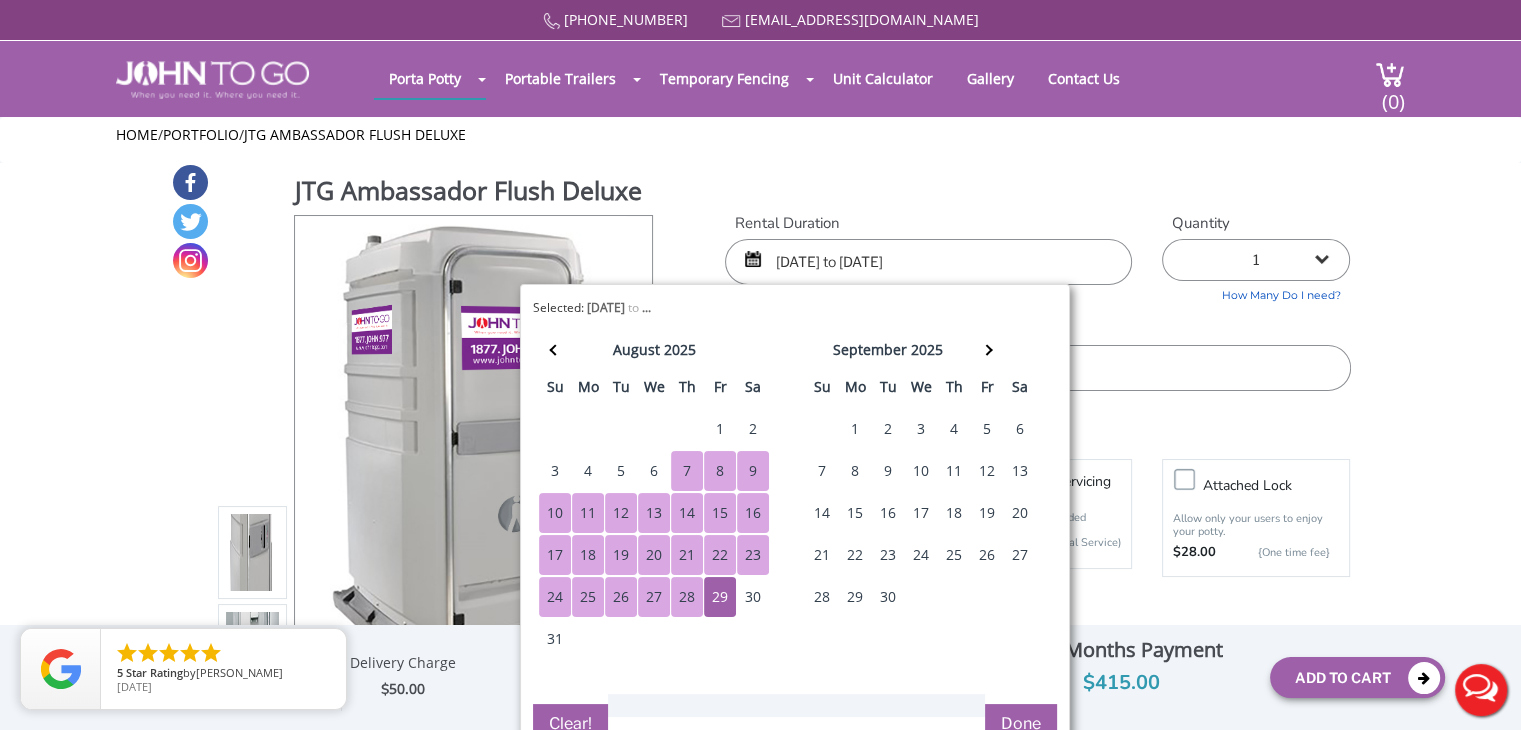 click on "7" at bounding box center [687, 471] 